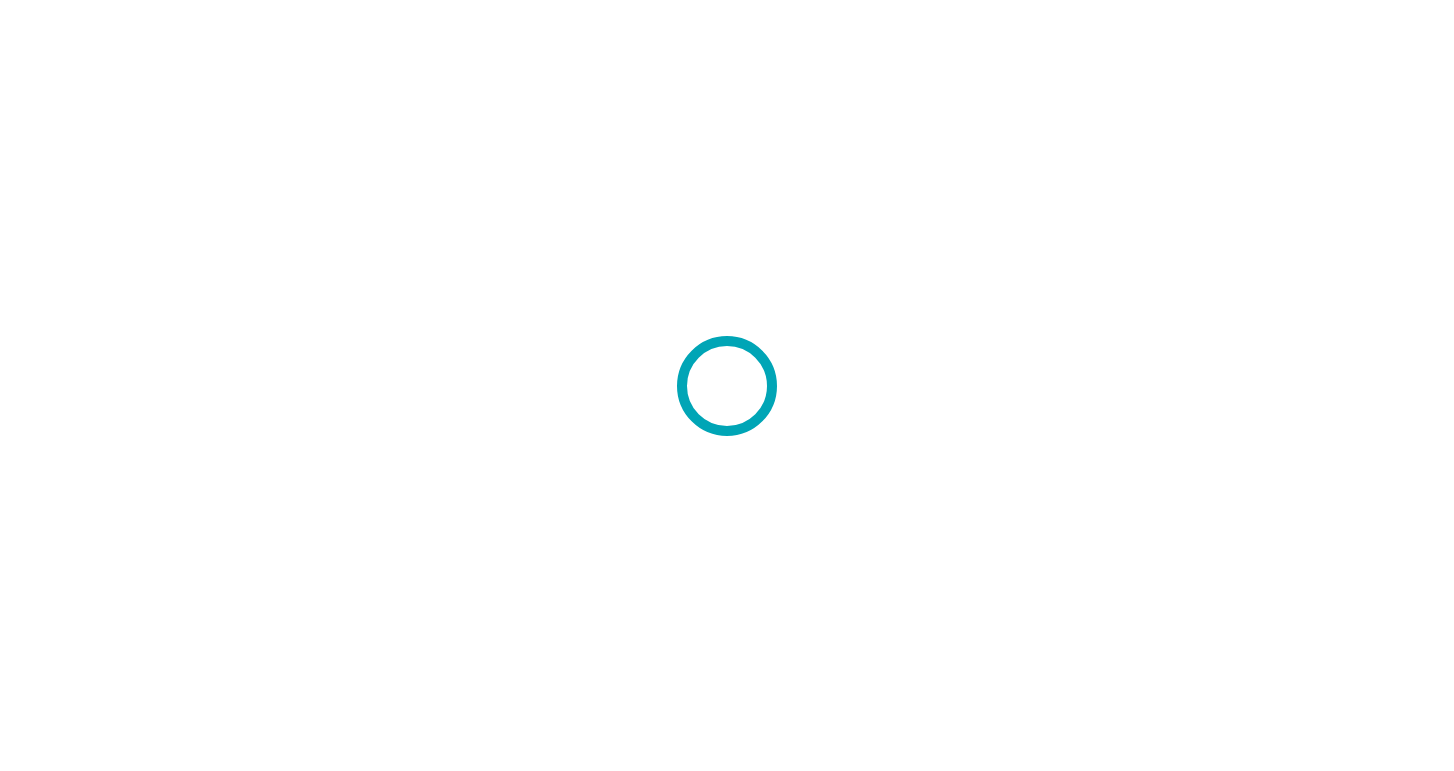 scroll, scrollTop: 0, scrollLeft: 0, axis: both 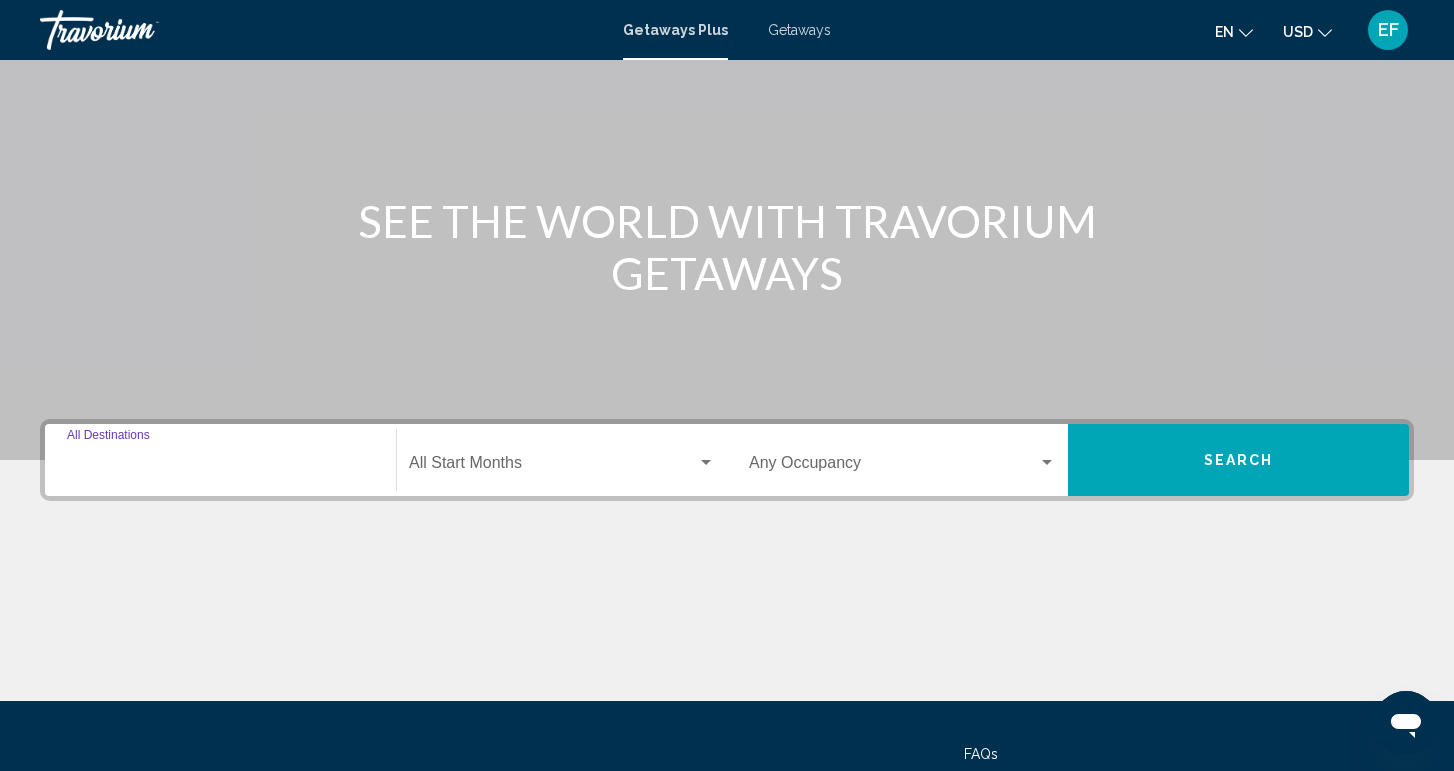 click on "Destination All Destinations" at bounding box center [220, 467] 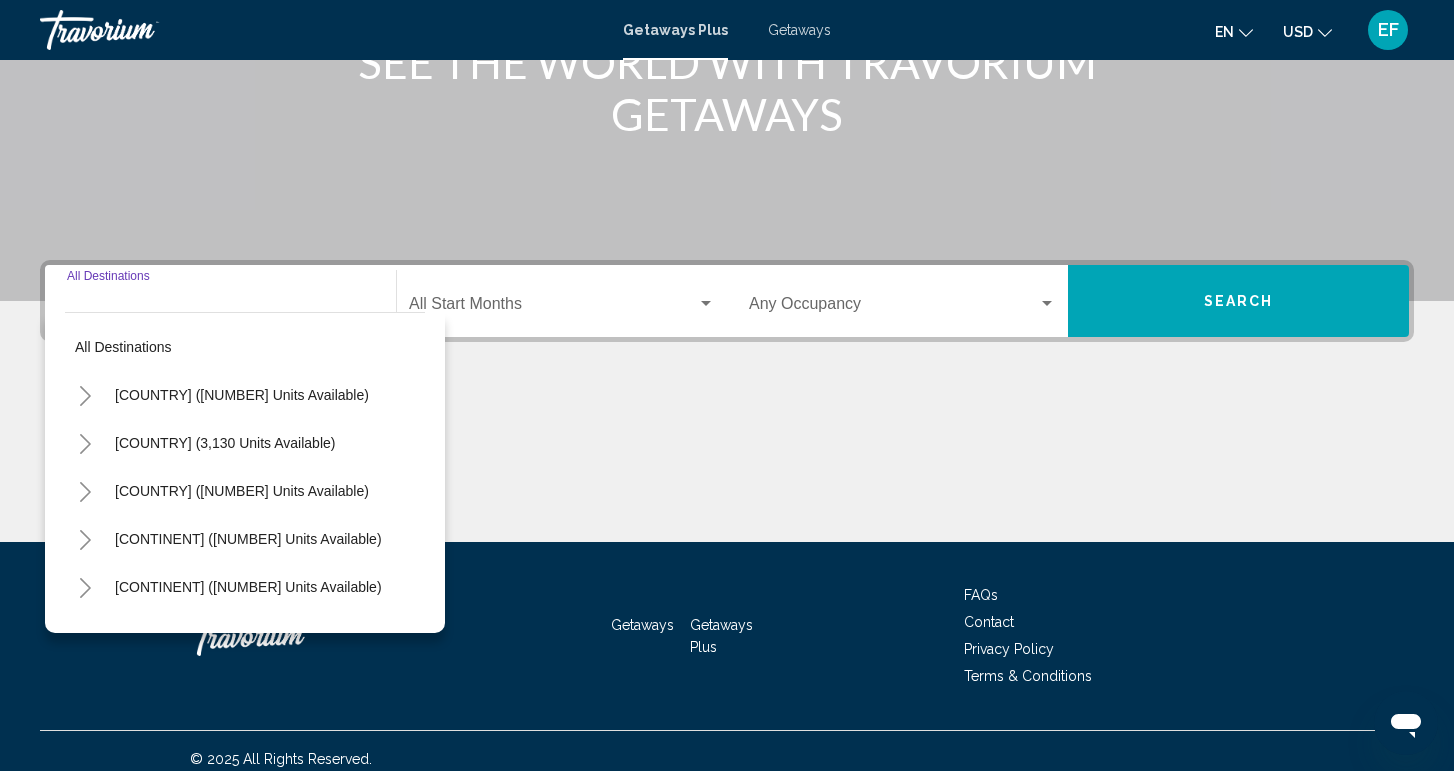 scroll, scrollTop: 315, scrollLeft: 0, axis: vertical 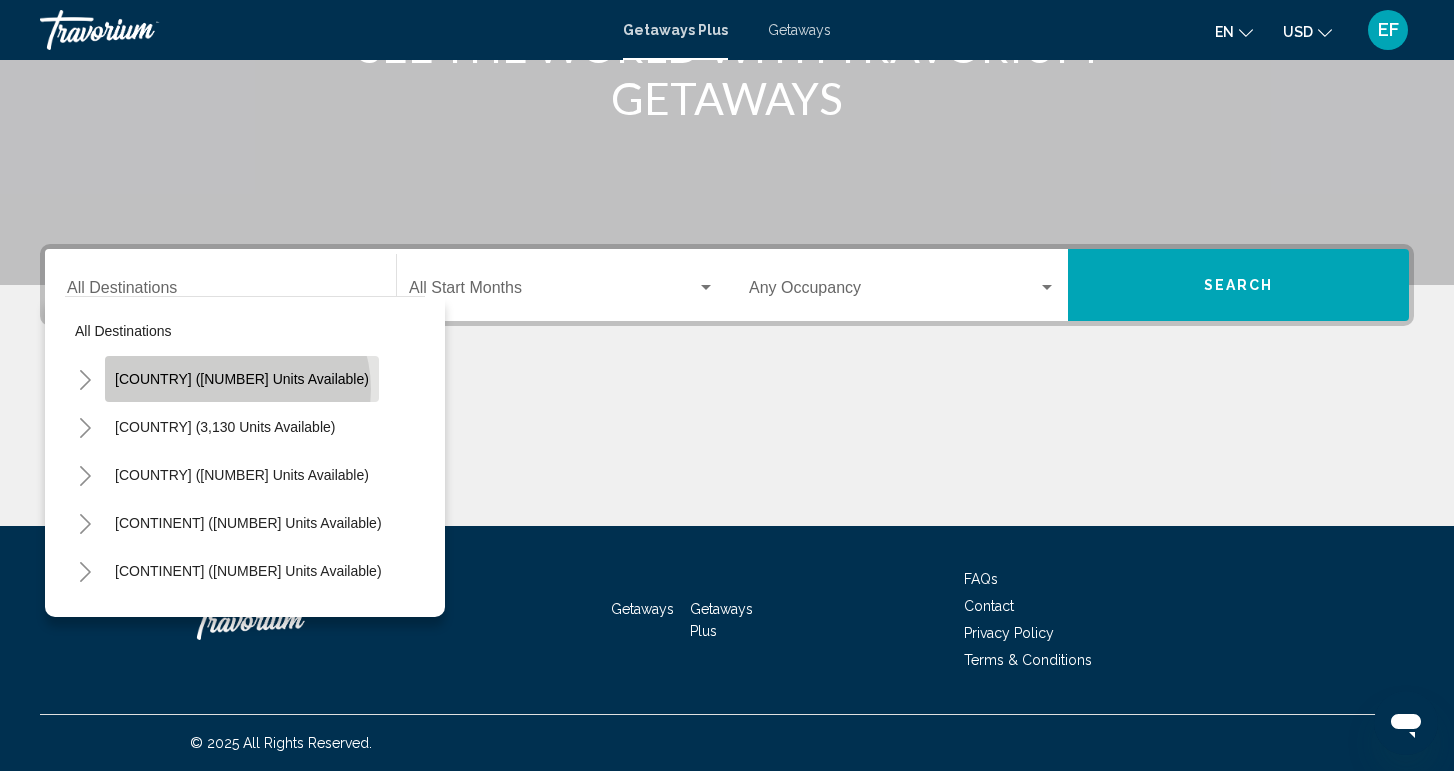 click on "[COUNTRY] ([NUMBER] units available)" at bounding box center (242, 379) 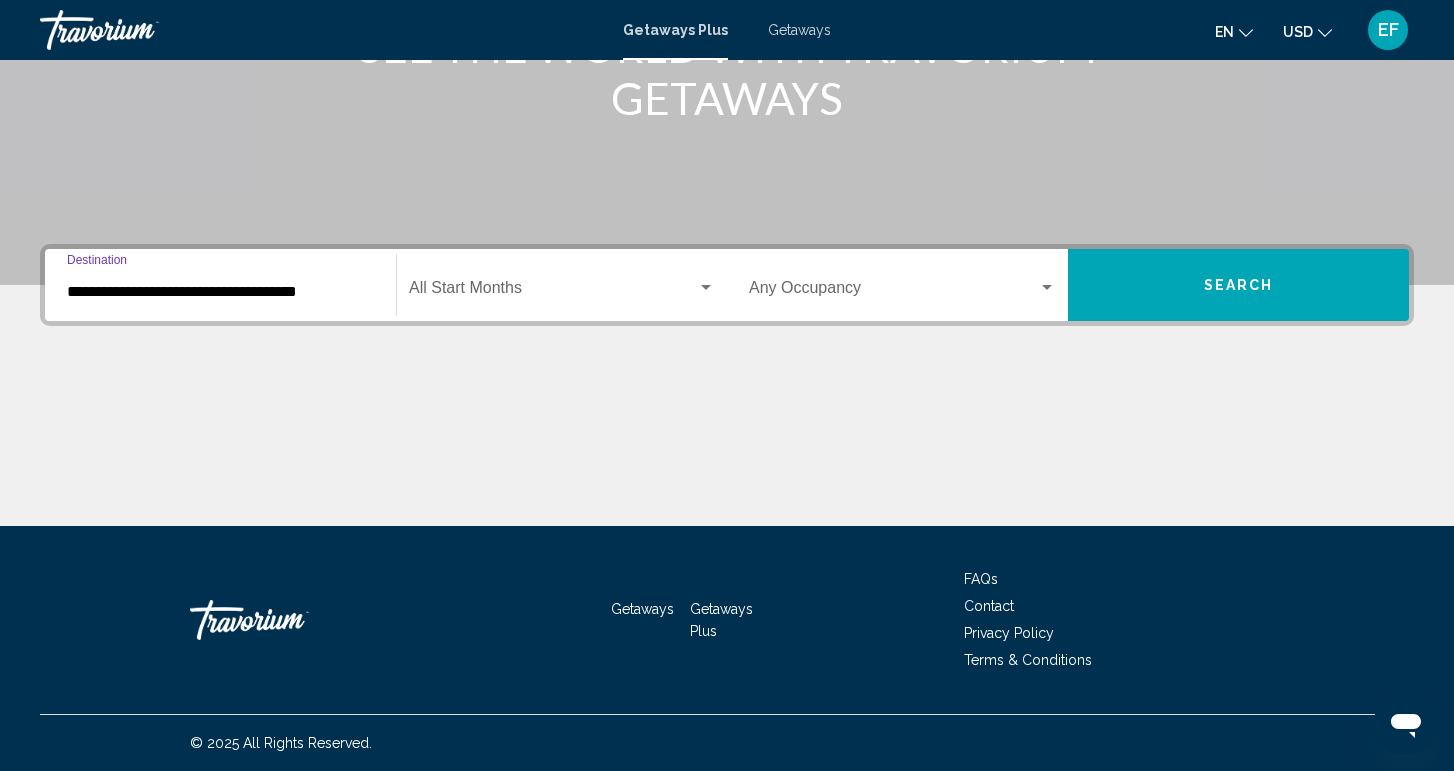 click on "**********" at bounding box center [220, 292] 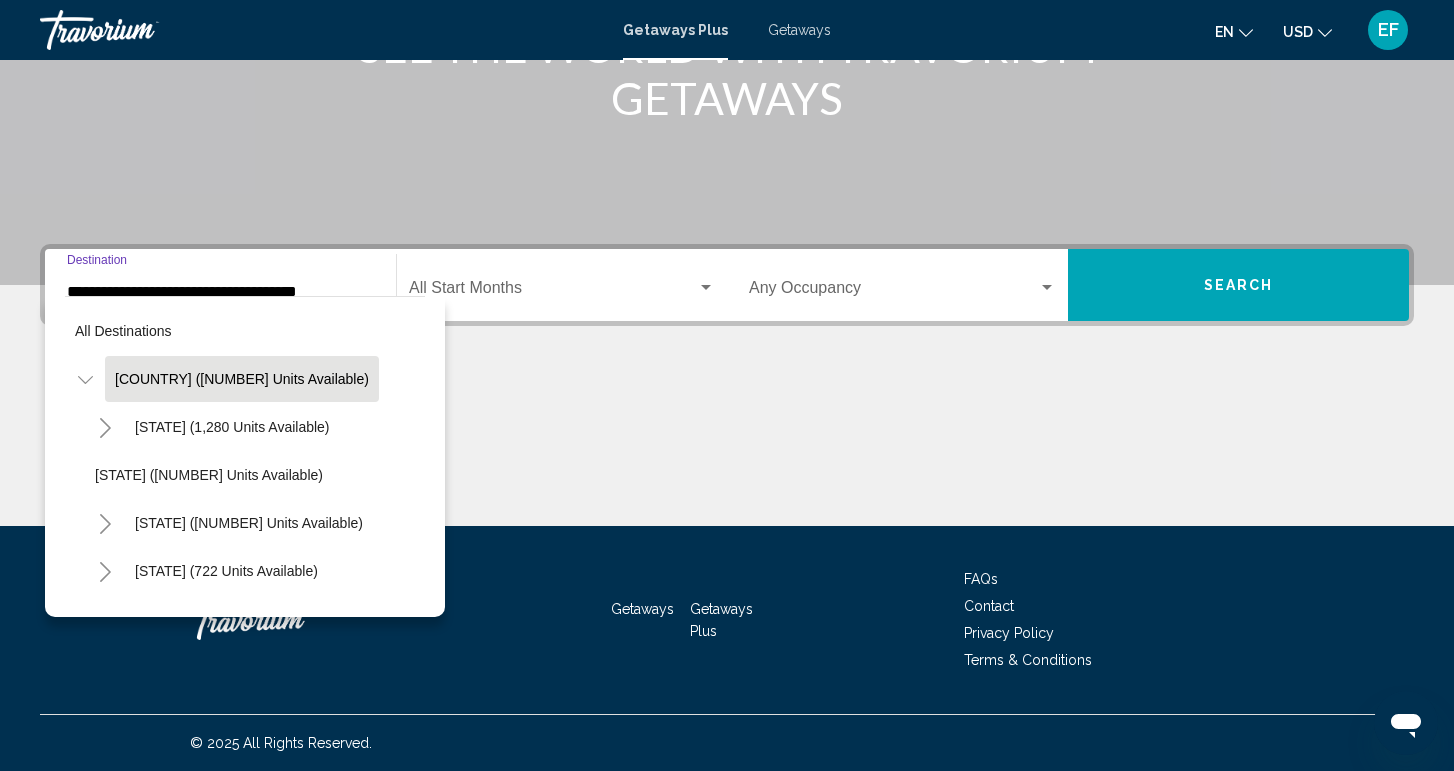 scroll, scrollTop: 309, scrollLeft: 0, axis: vertical 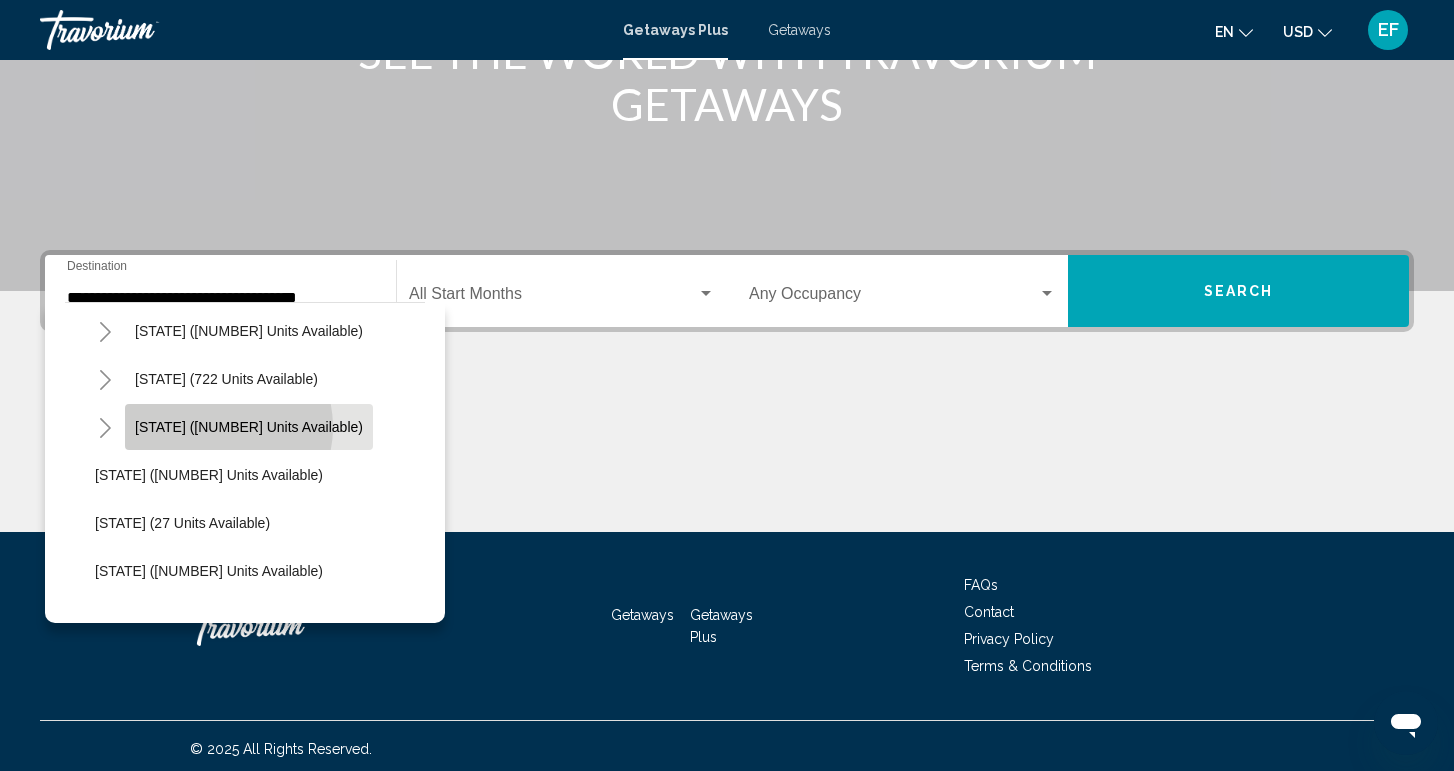 click on "[STATE] ([NUMBER] units available)" at bounding box center (232, 235) 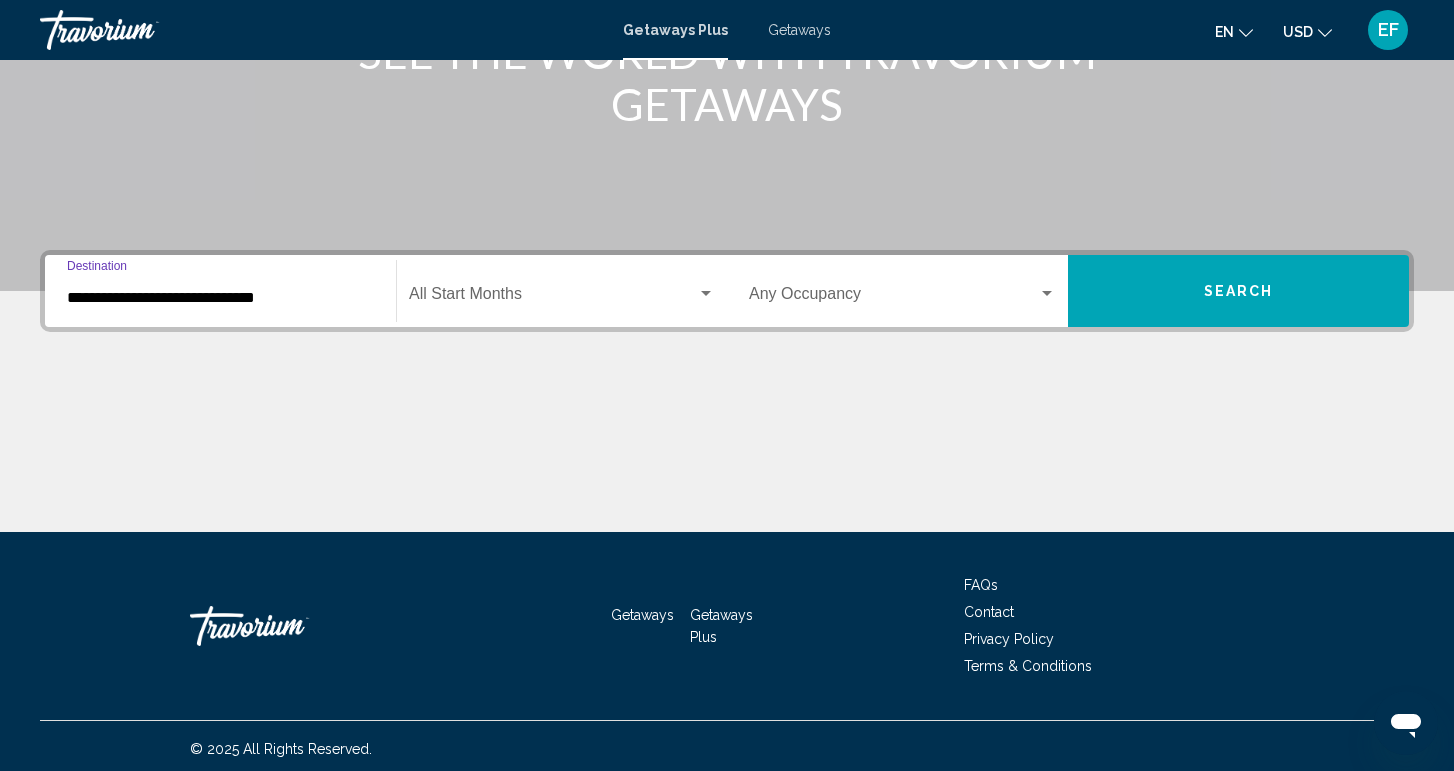 scroll, scrollTop: 315, scrollLeft: 0, axis: vertical 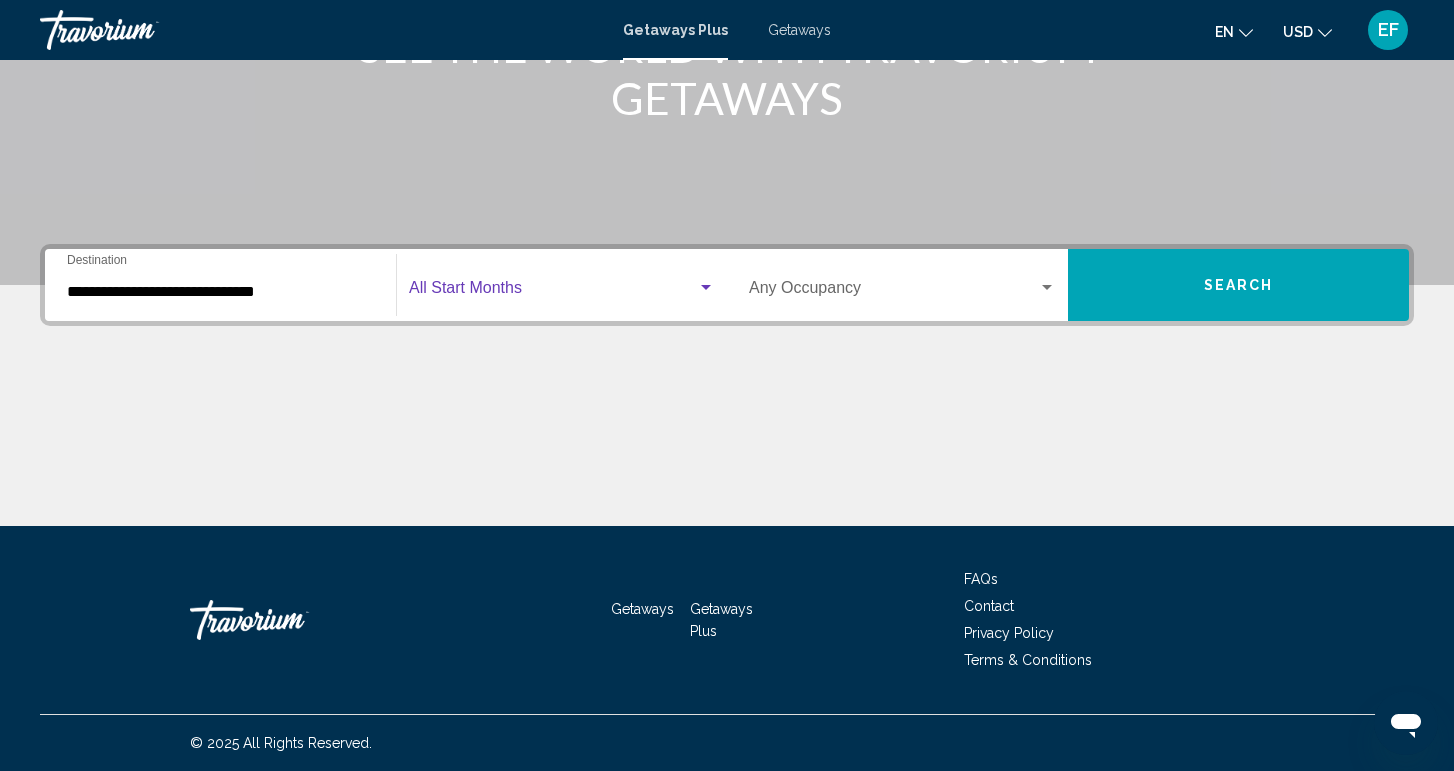 click at bounding box center (706, 287) 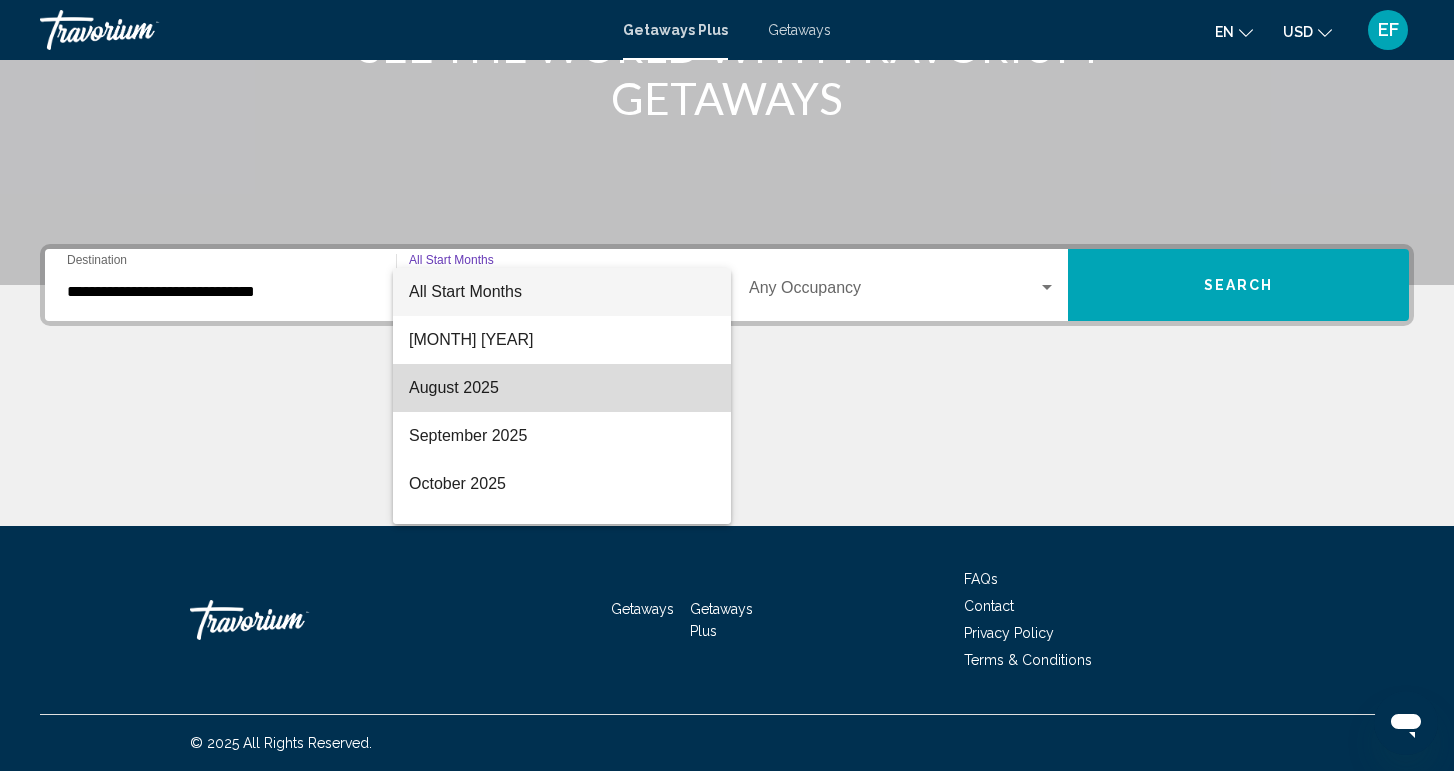 click on "[MONTH] [YEAR]" at bounding box center [562, 388] 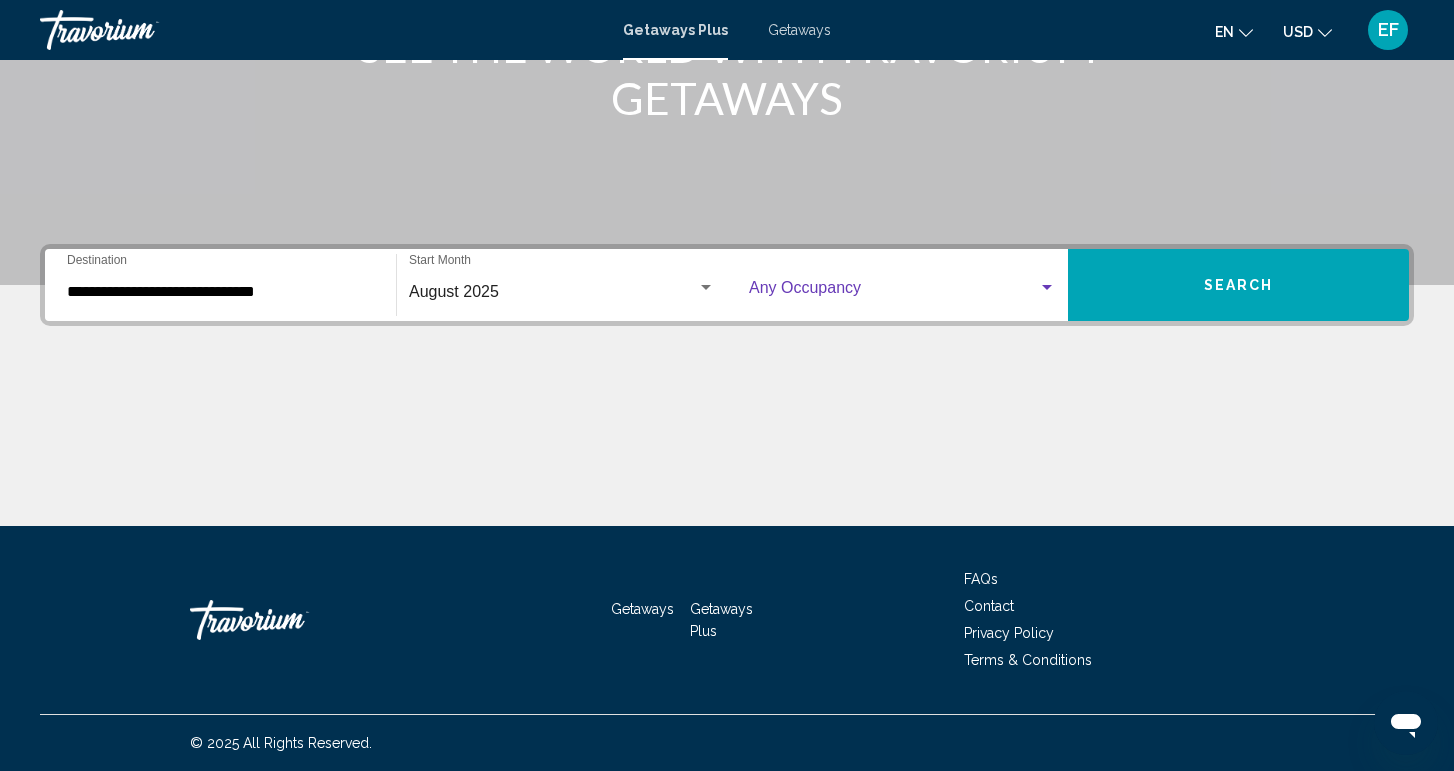 click at bounding box center [1047, 288] 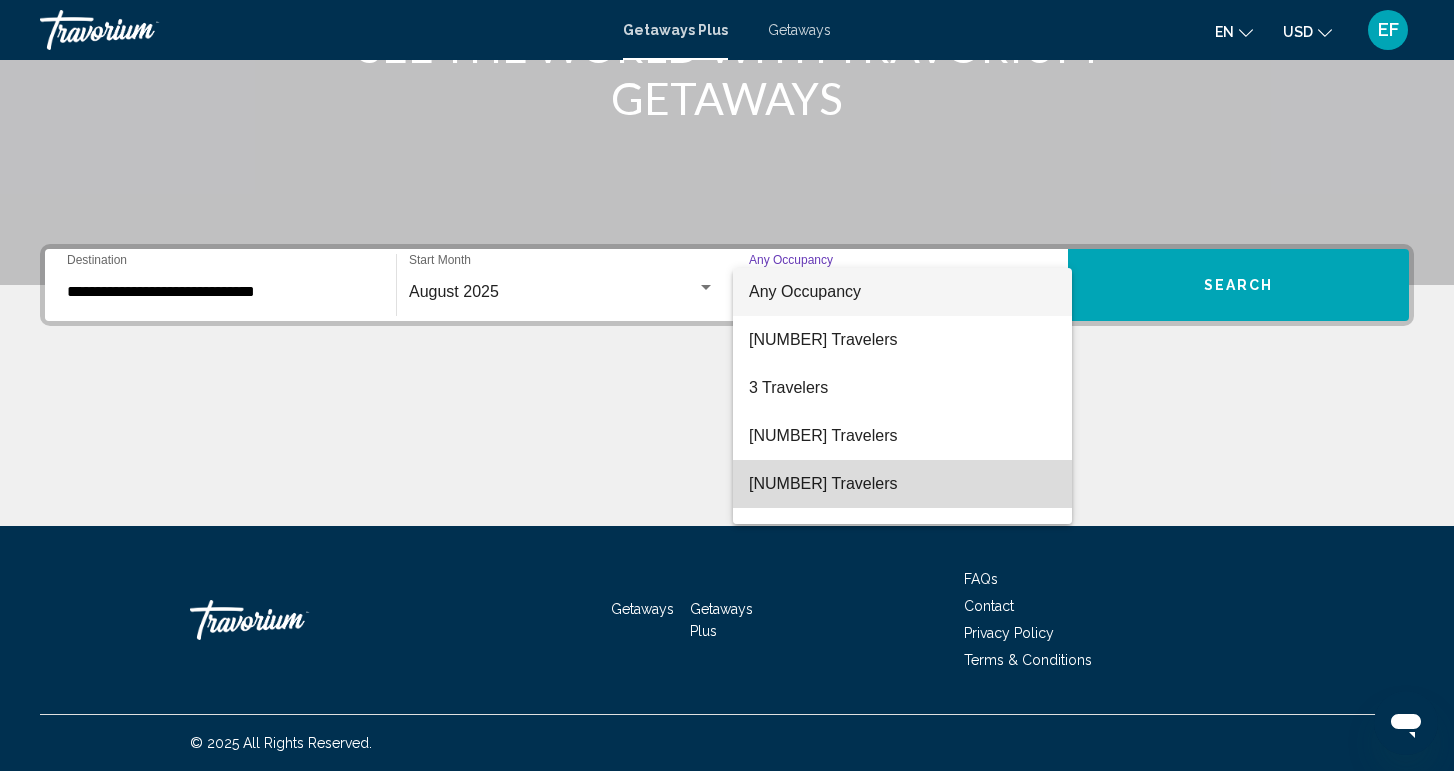 click on "5 Travelers" at bounding box center (902, 484) 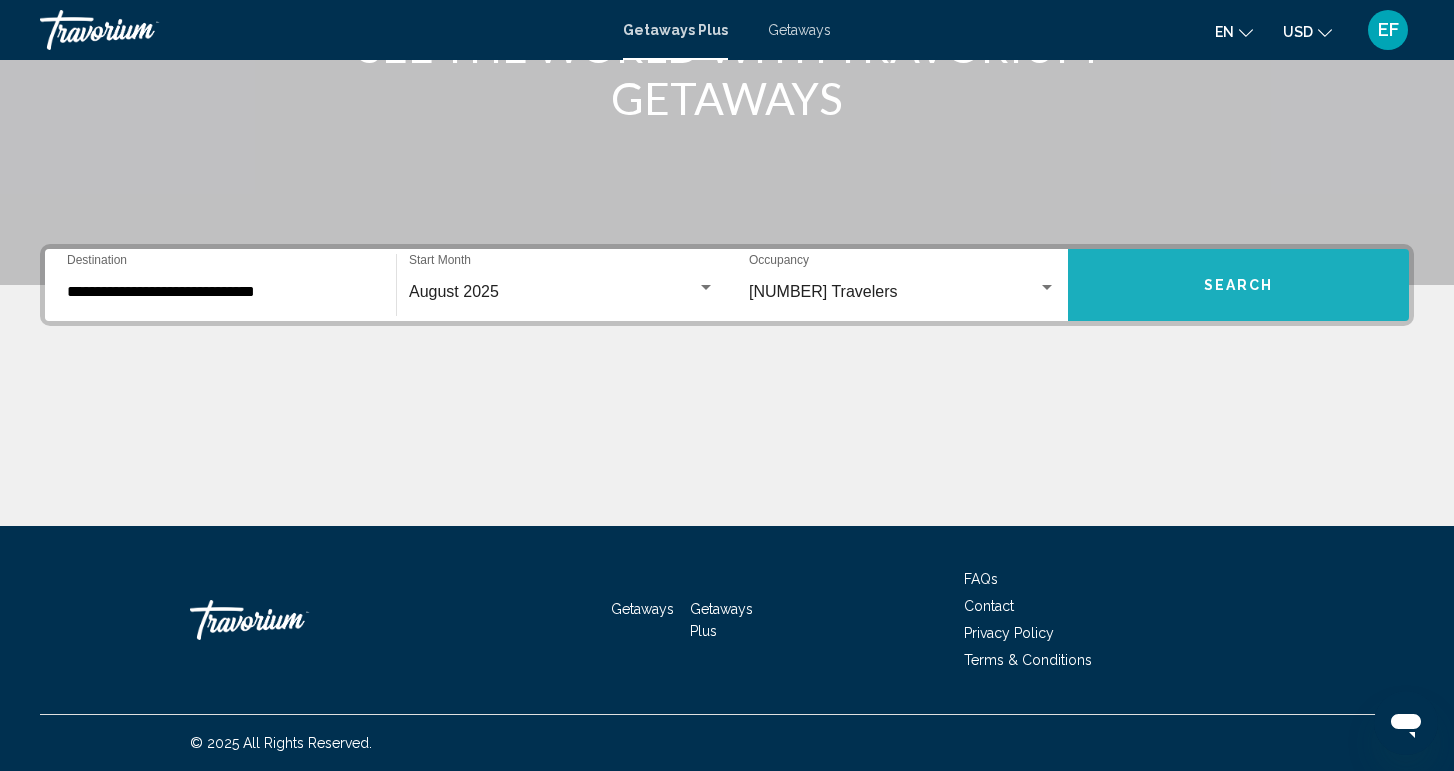 click on "Search" at bounding box center (1238, 285) 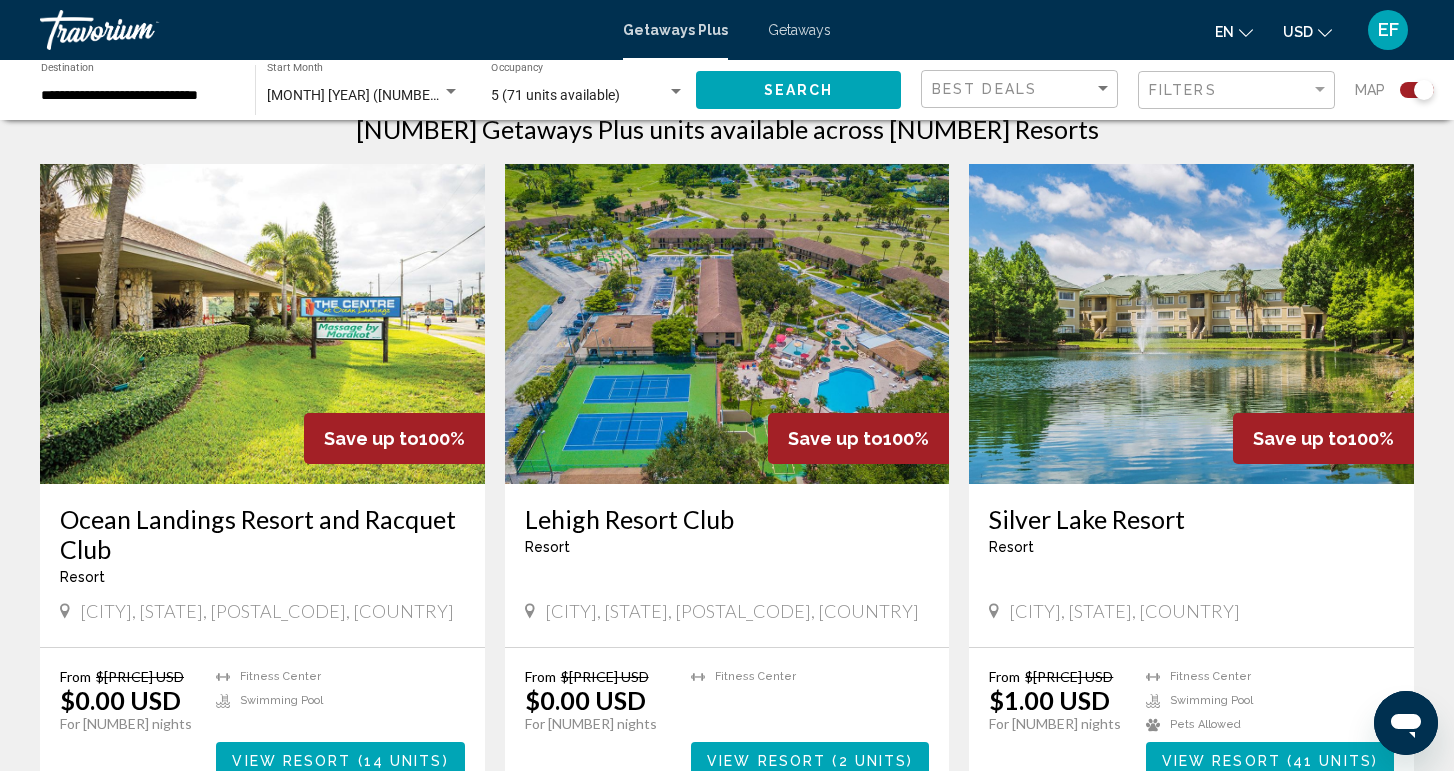 scroll, scrollTop: 664, scrollLeft: 0, axis: vertical 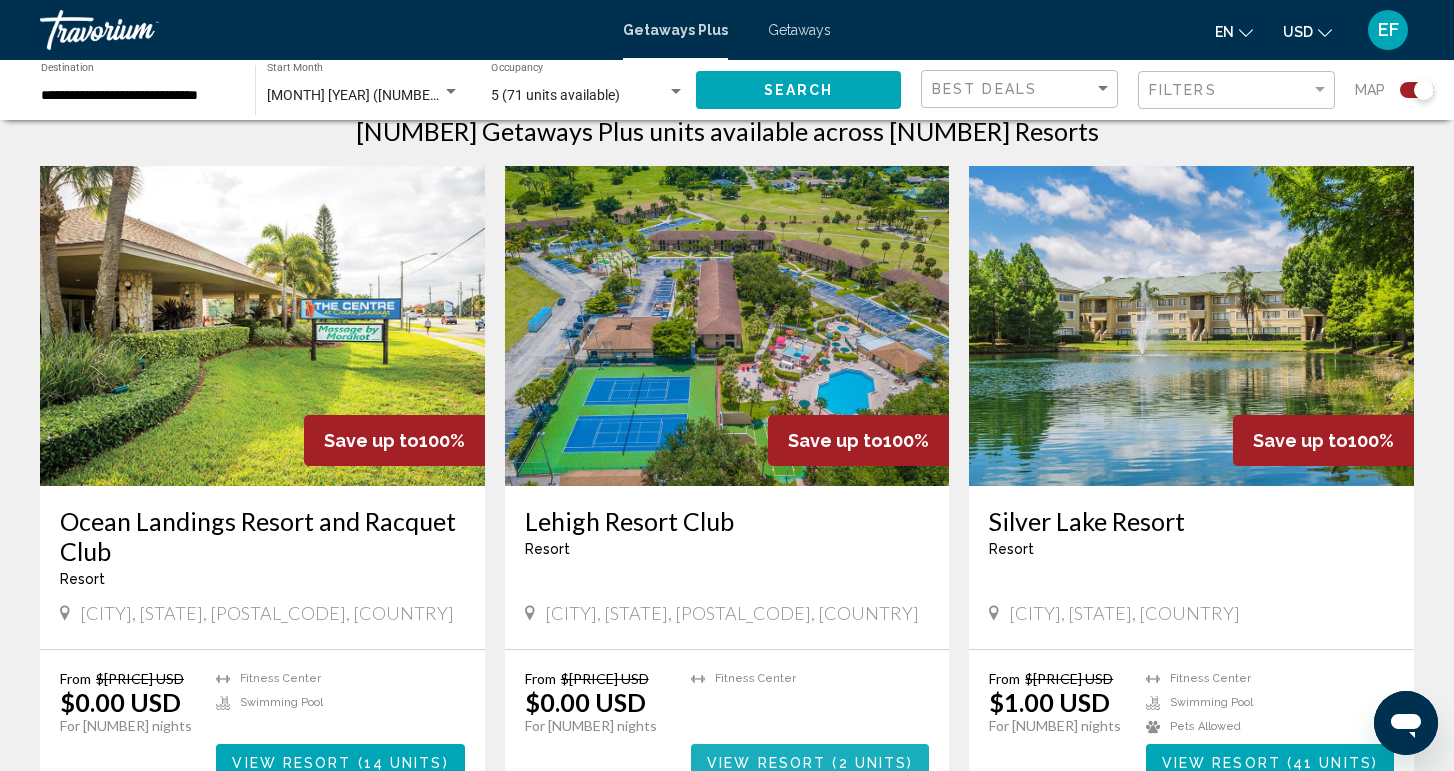 click on "View Resort" at bounding box center (766, 763) 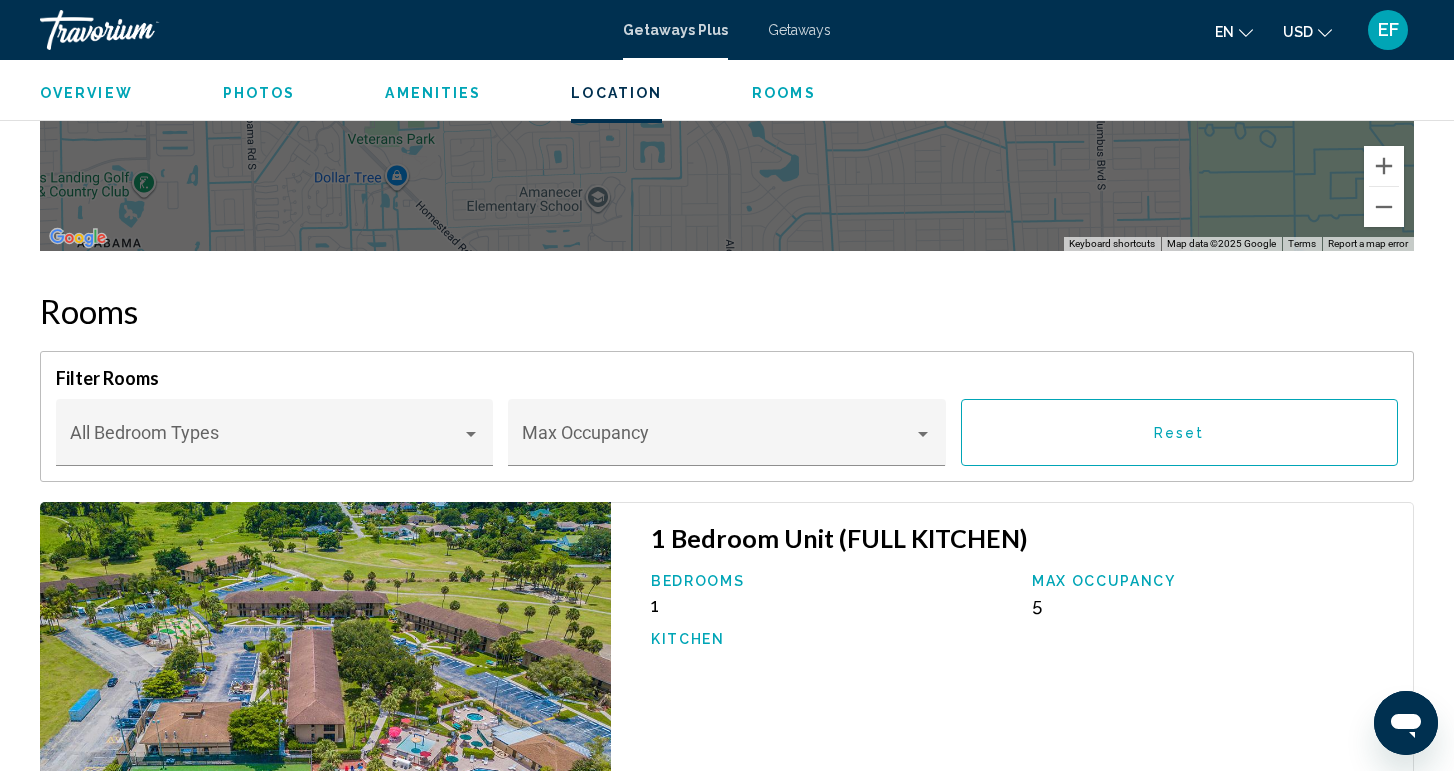 scroll, scrollTop: 2614, scrollLeft: 0, axis: vertical 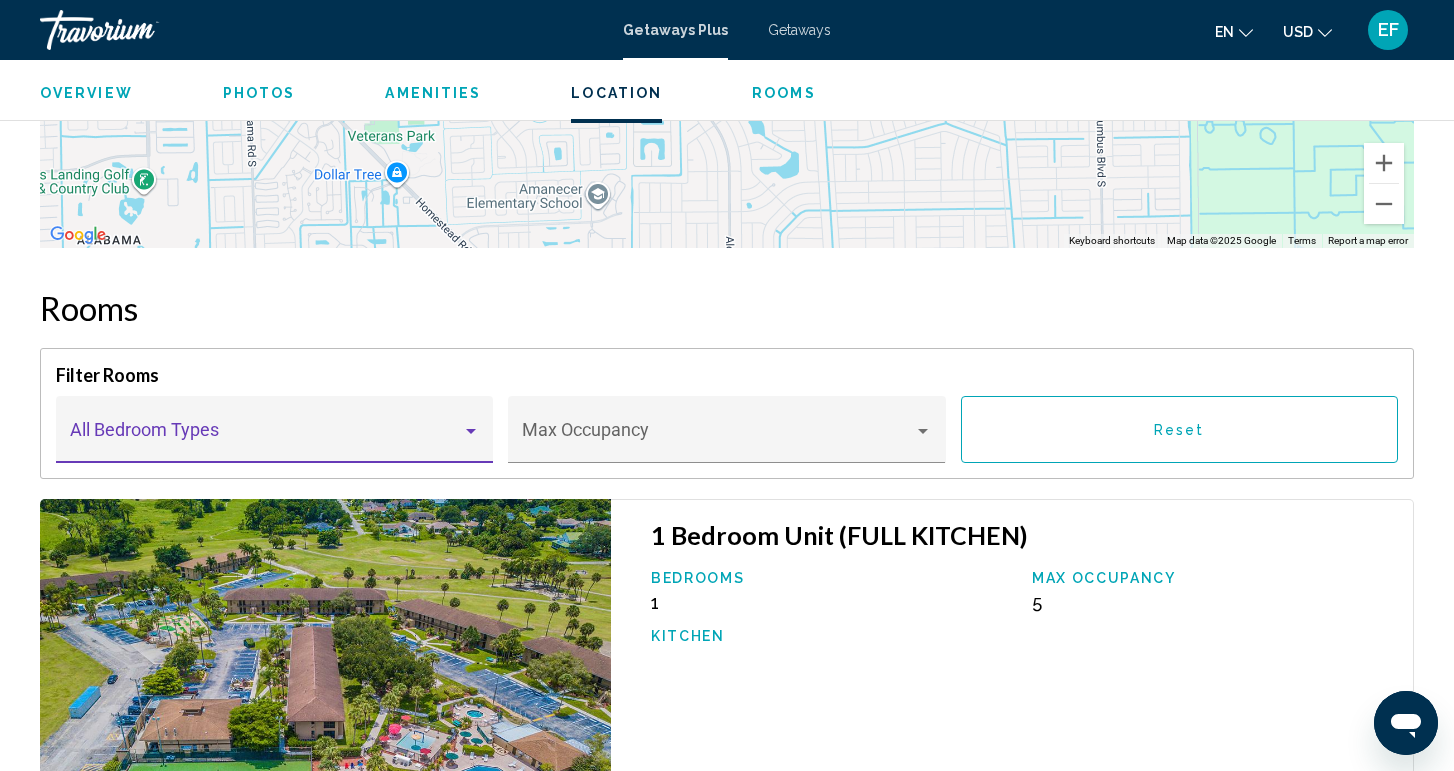 click at bounding box center (471, 431) 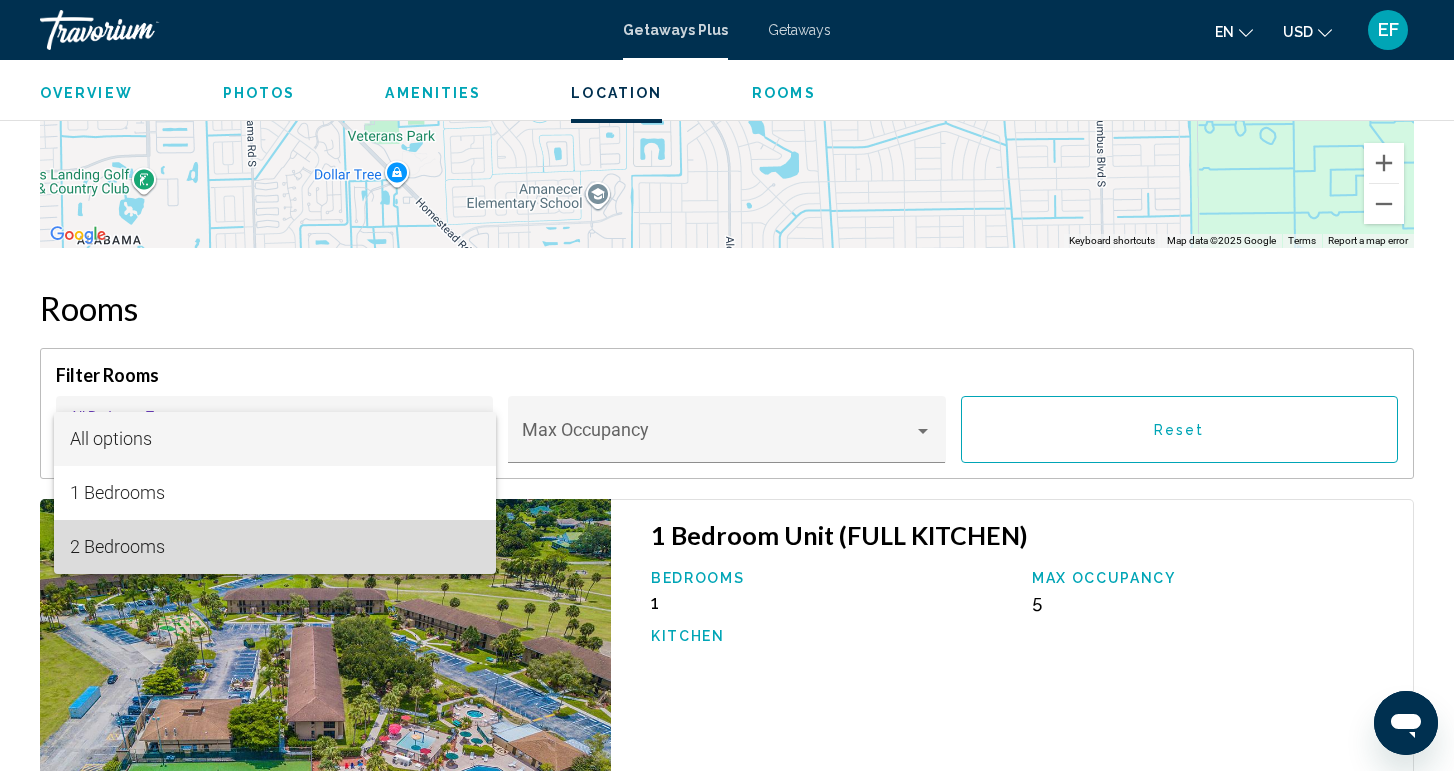 click on "2 Bedrooms" at bounding box center [275, 547] 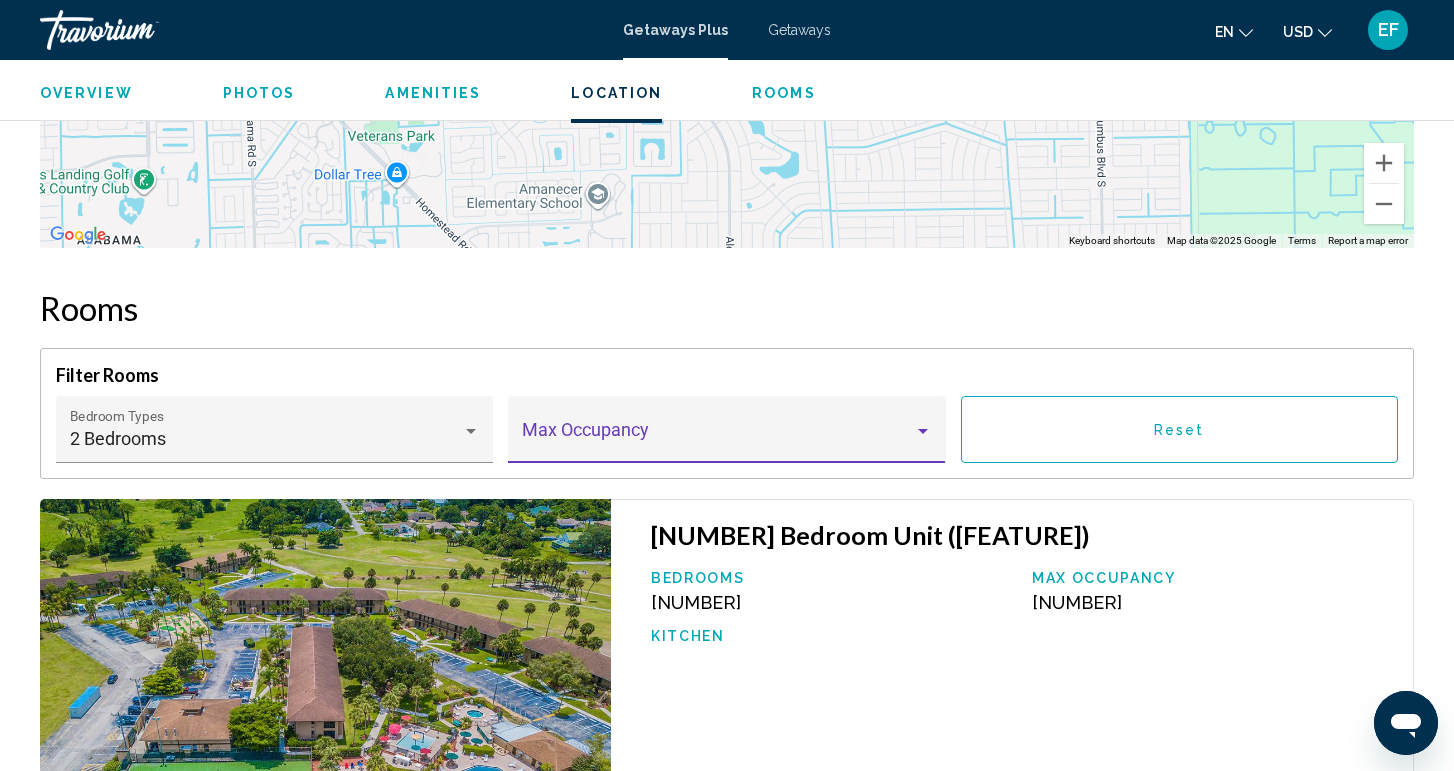 click at bounding box center [923, 431] 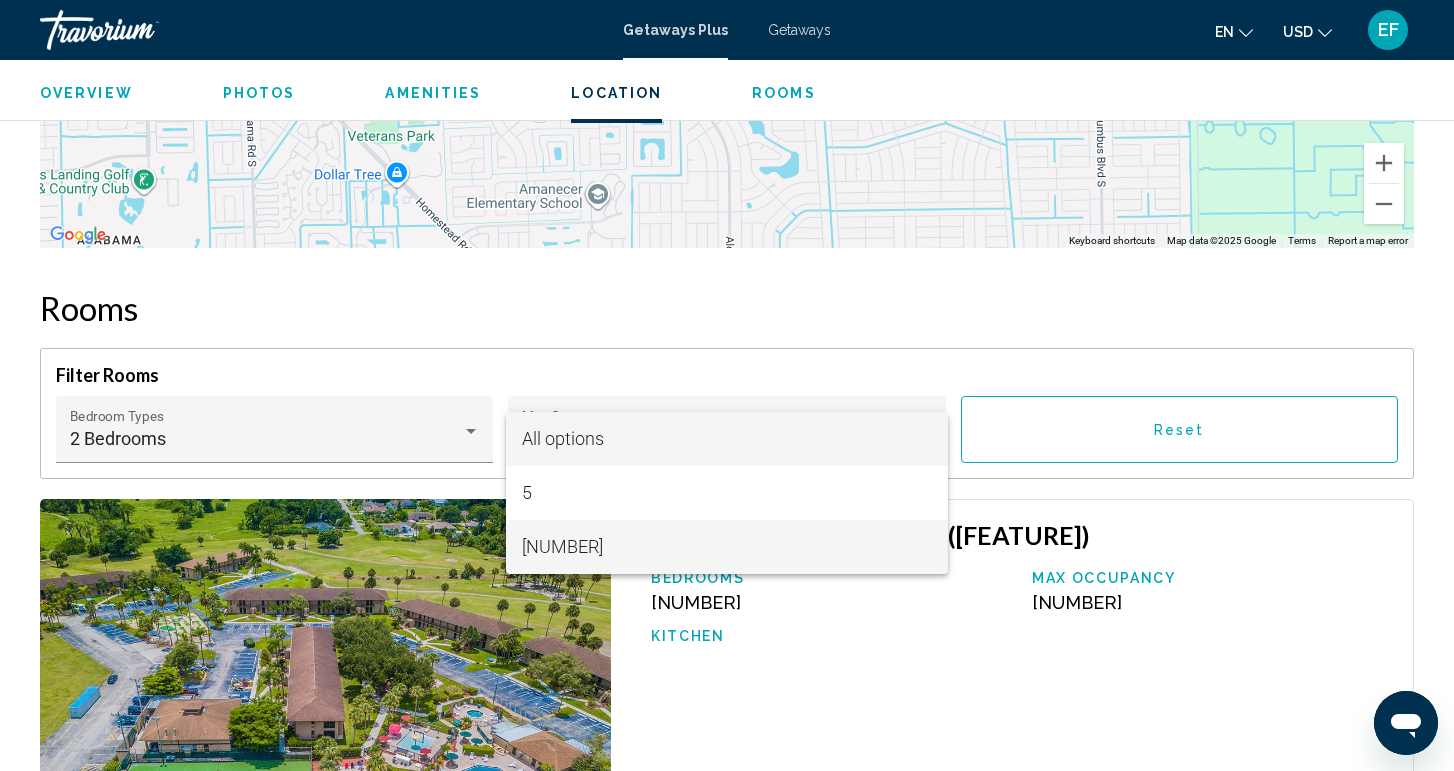 click on "6" at bounding box center [727, 547] 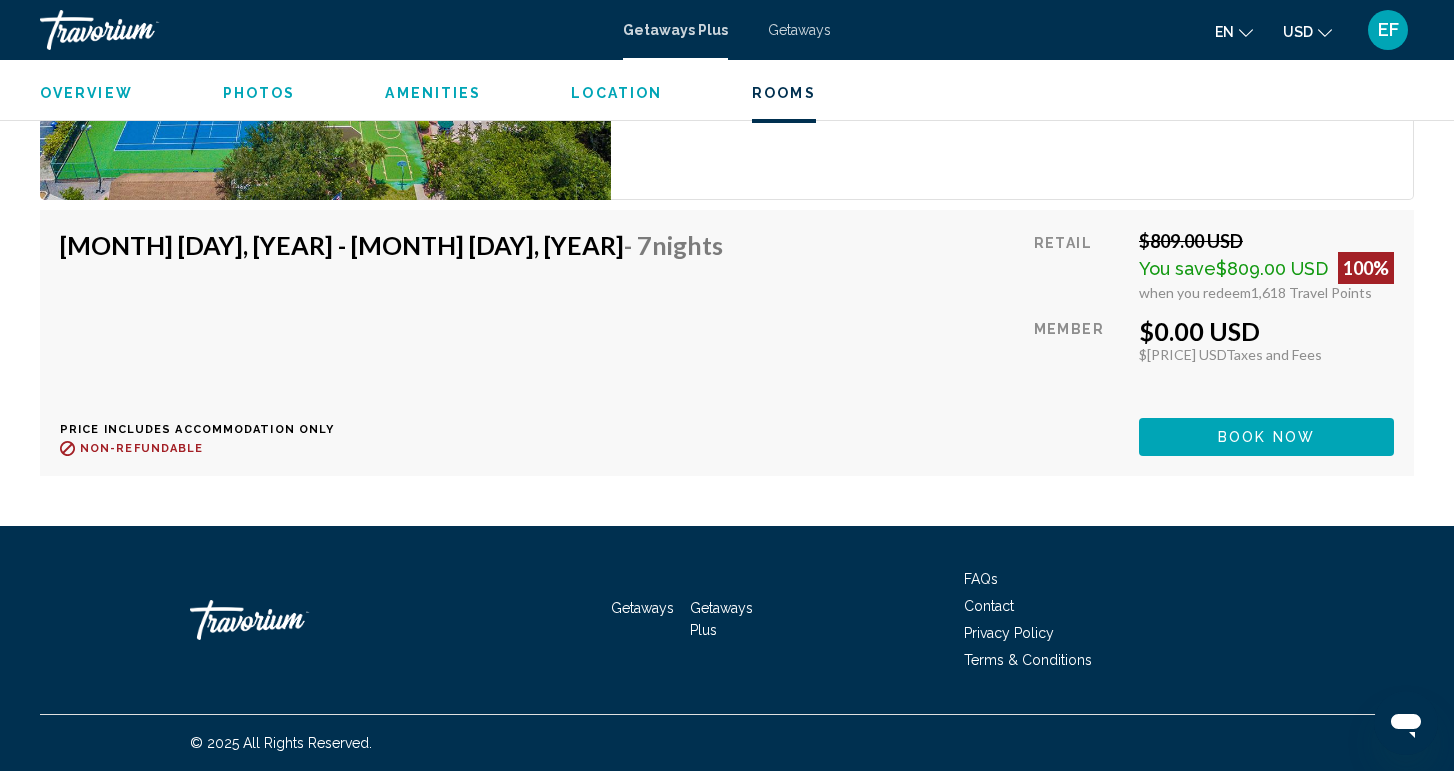 scroll, scrollTop: 3336, scrollLeft: 0, axis: vertical 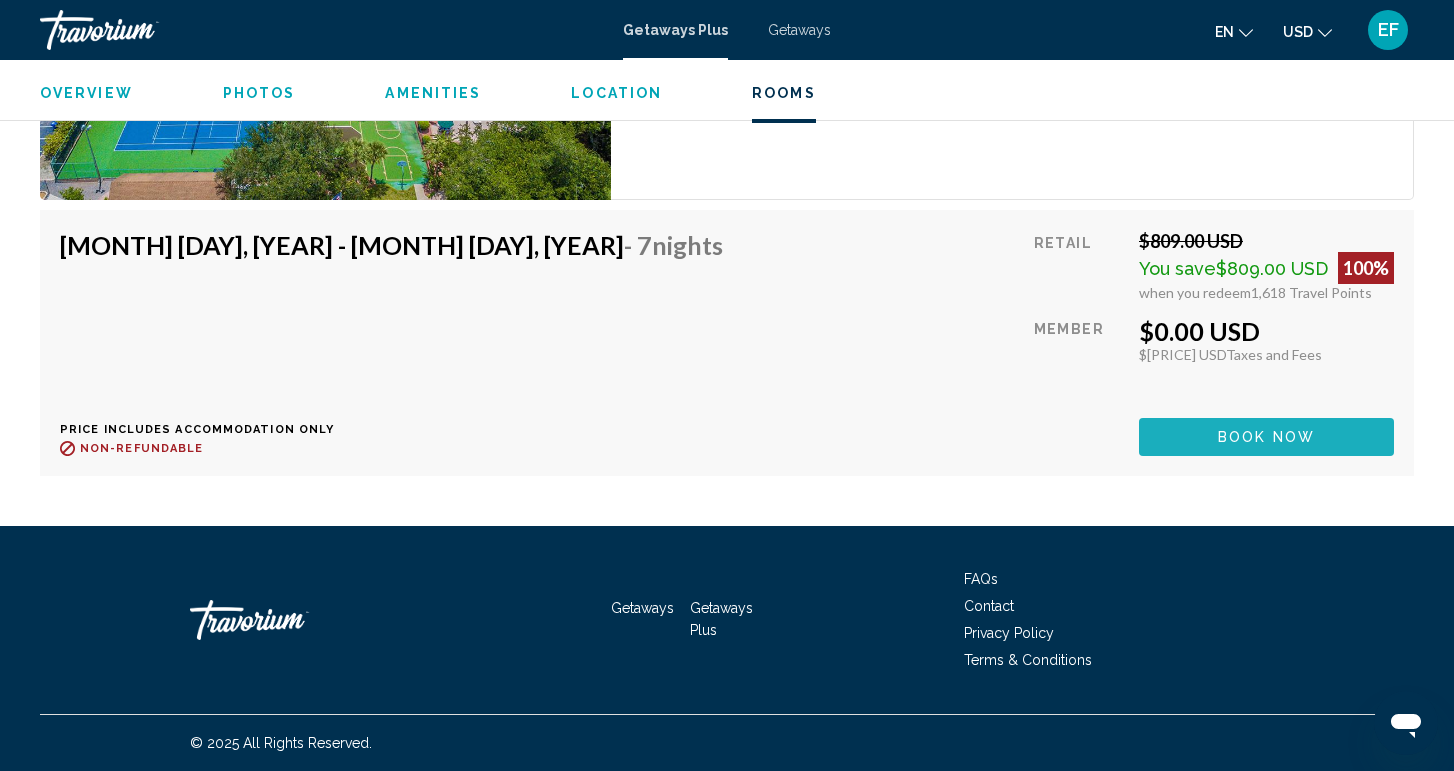 click on "Book now" at bounding box center [1266, 438] 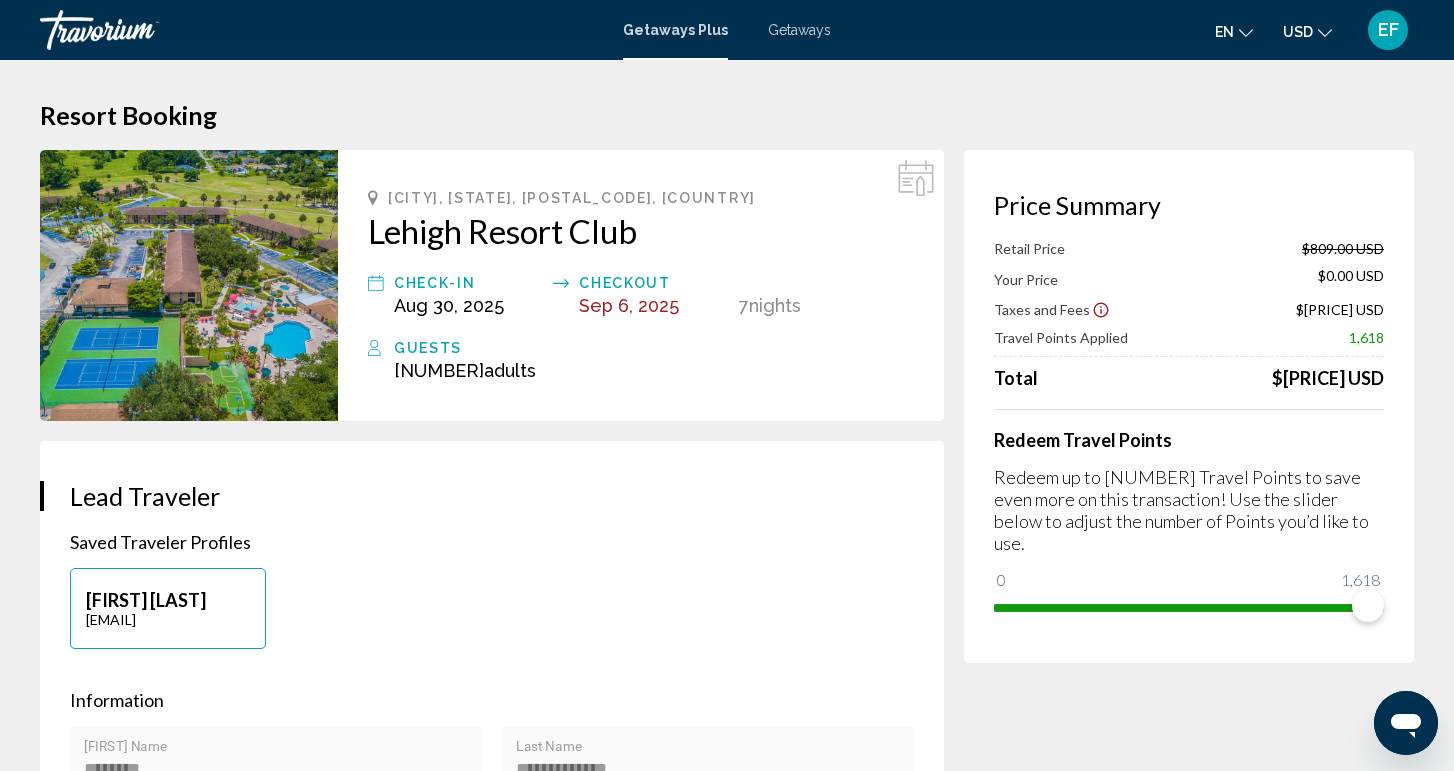 scroll, scrollTop: 0, scrollLeft: 0, axis: both 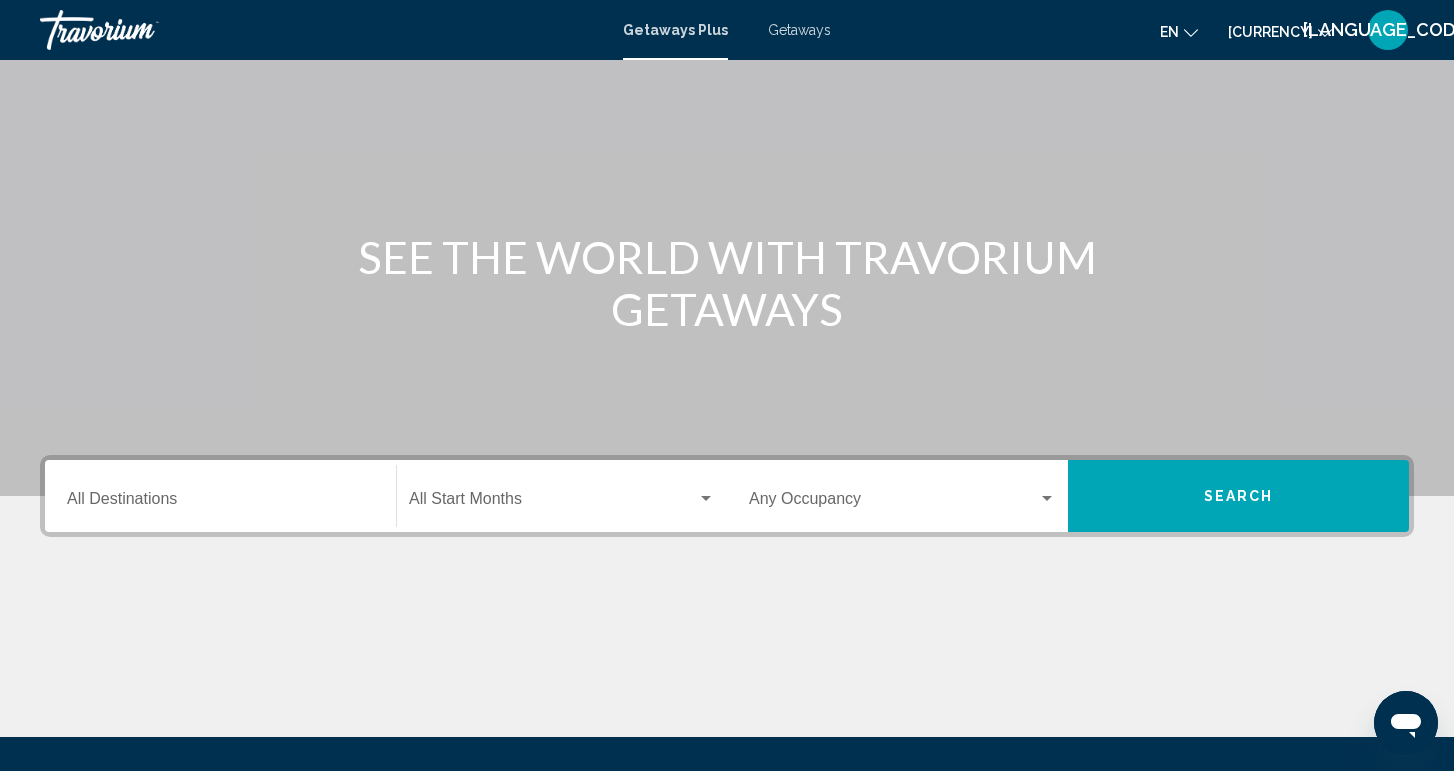 click on "Destination All Destinations" at bounding box center [220, 496] 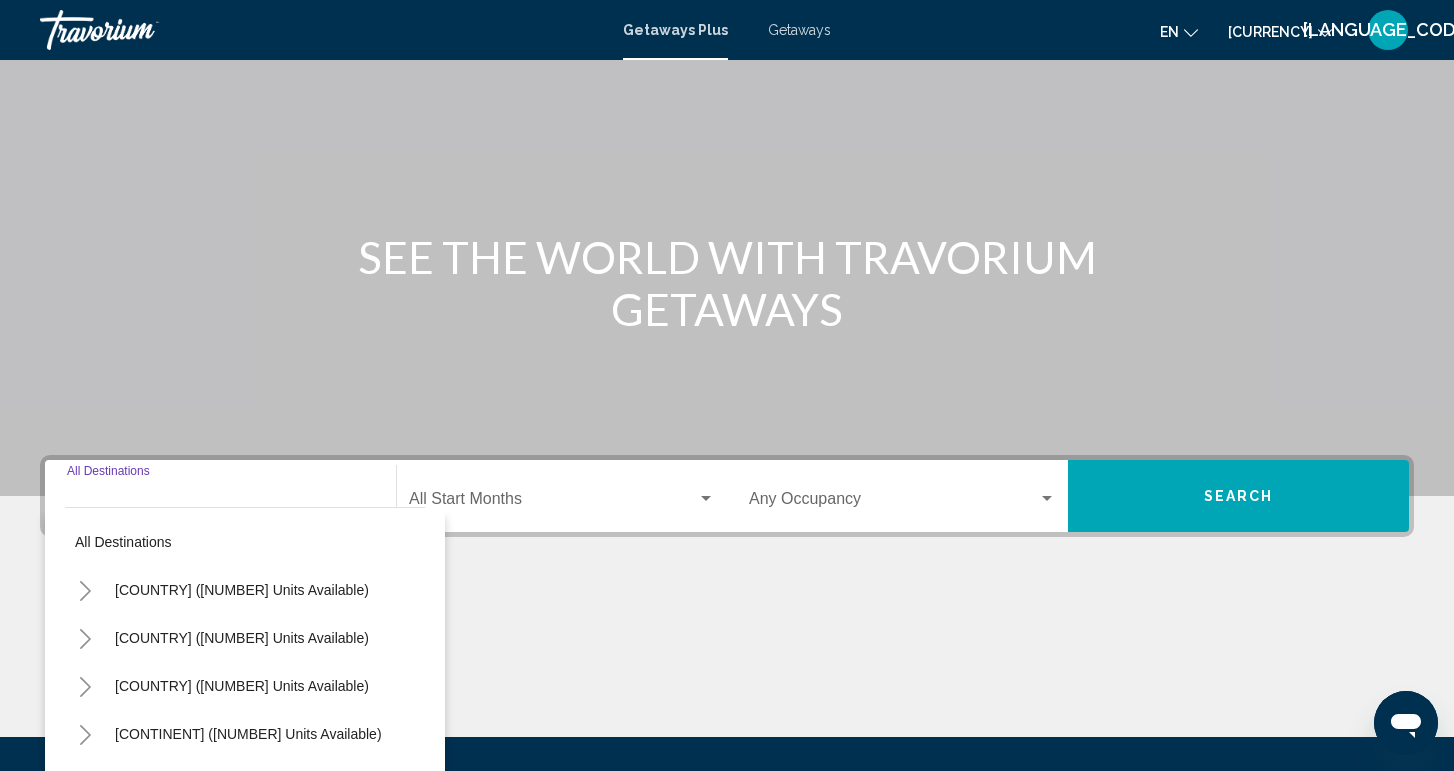 scroll, scrollTop: 315, scrollLeft: 0, axis: vertical 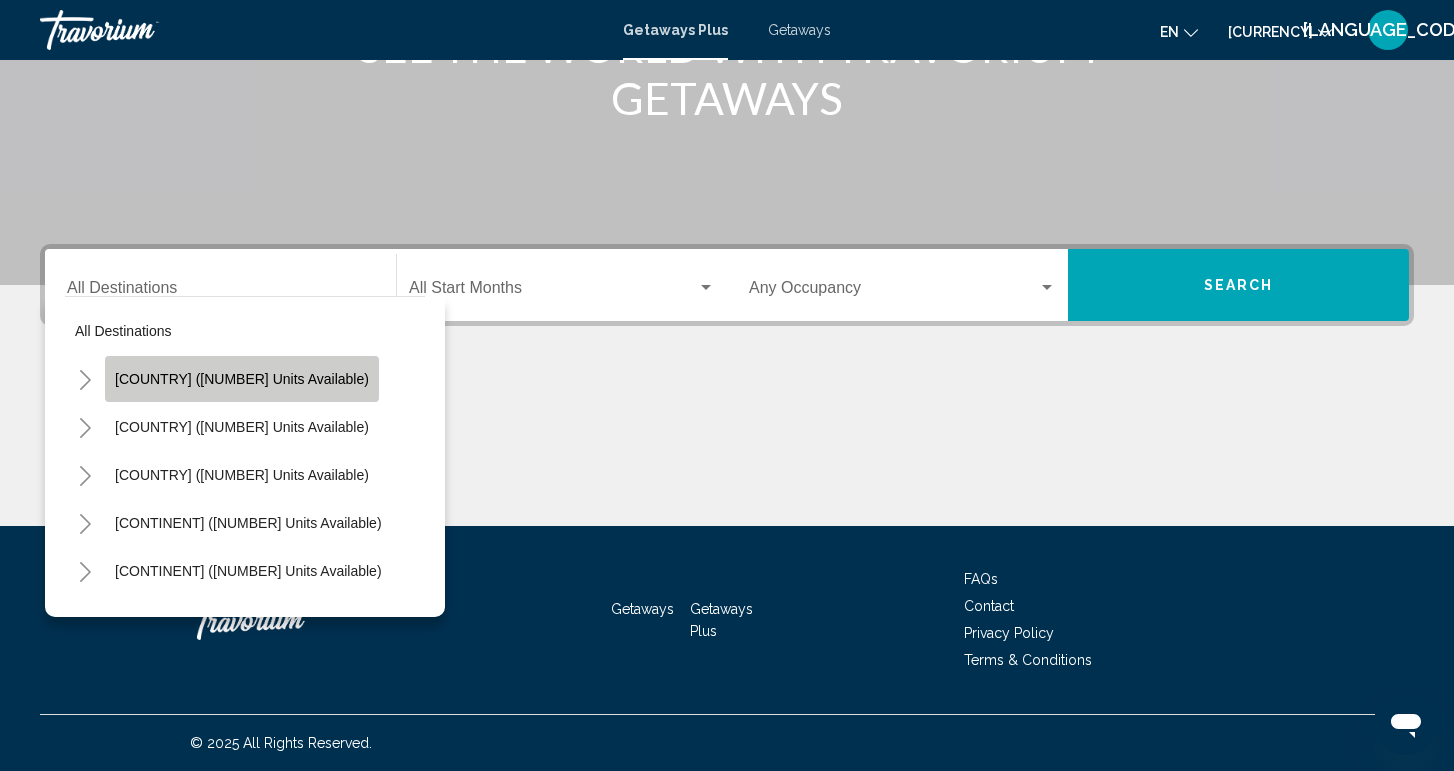 click on "[COUNTRY] ([NUMBER] units available)" at bounding box center [242, 379] 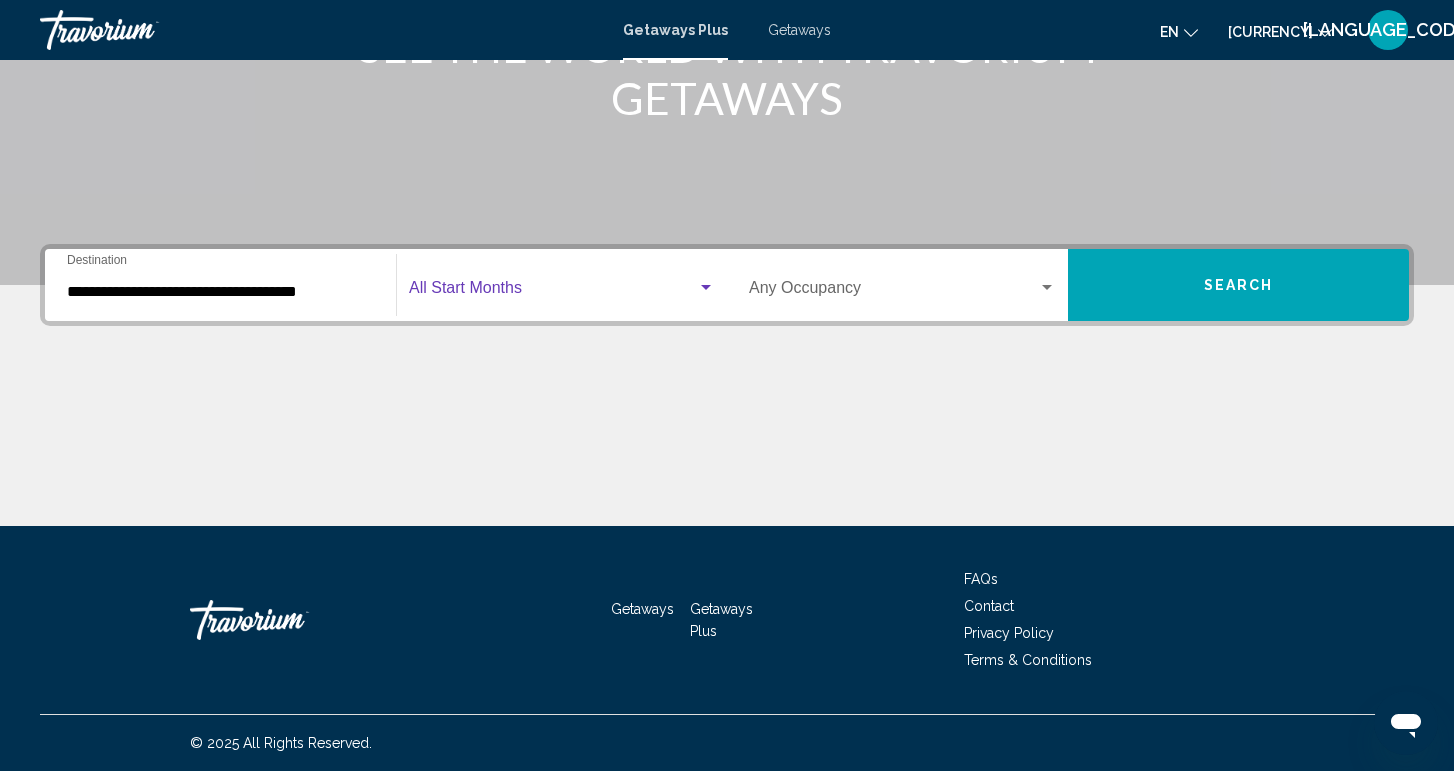 click at bounding box center [553, 292] 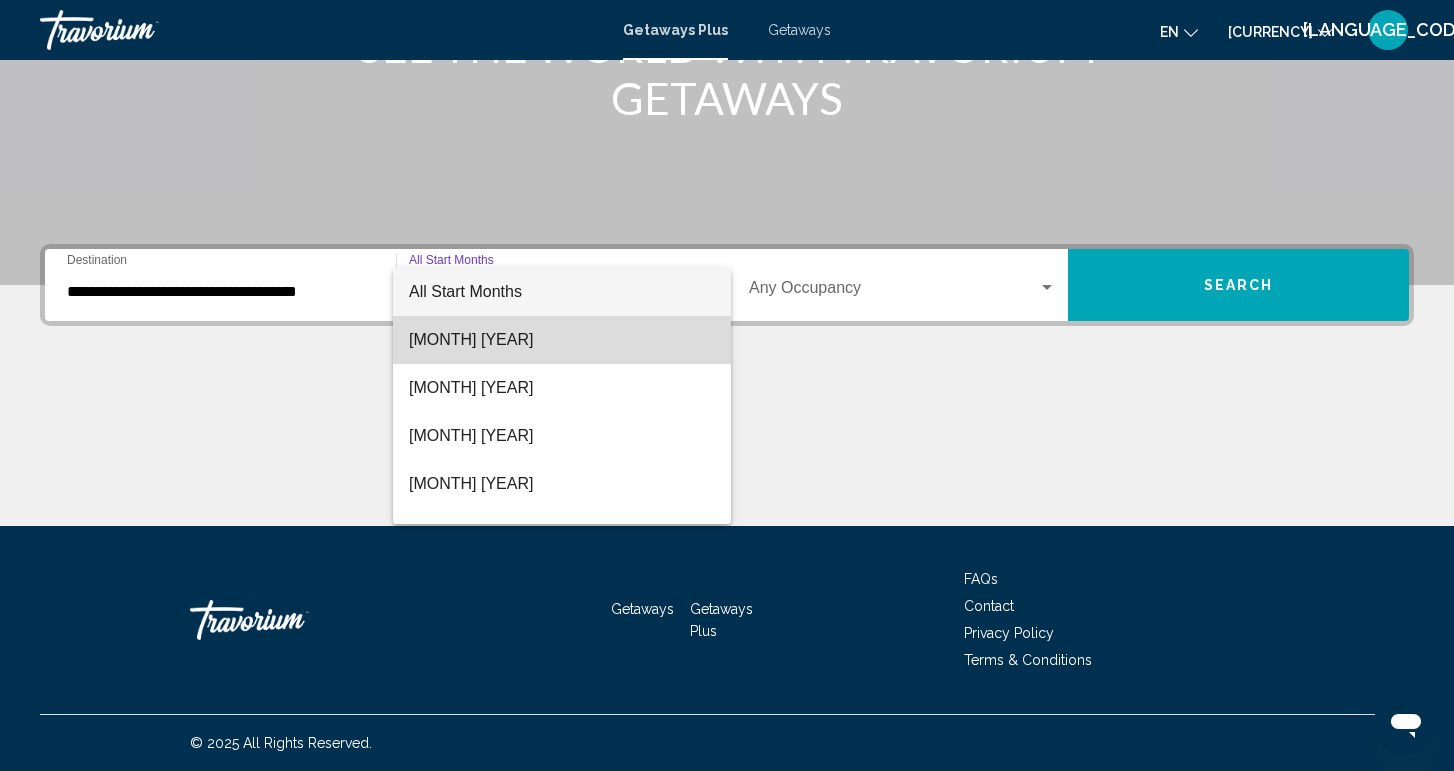 click on "[MONTH] [YEAR]" at bounding box center [562, 340] 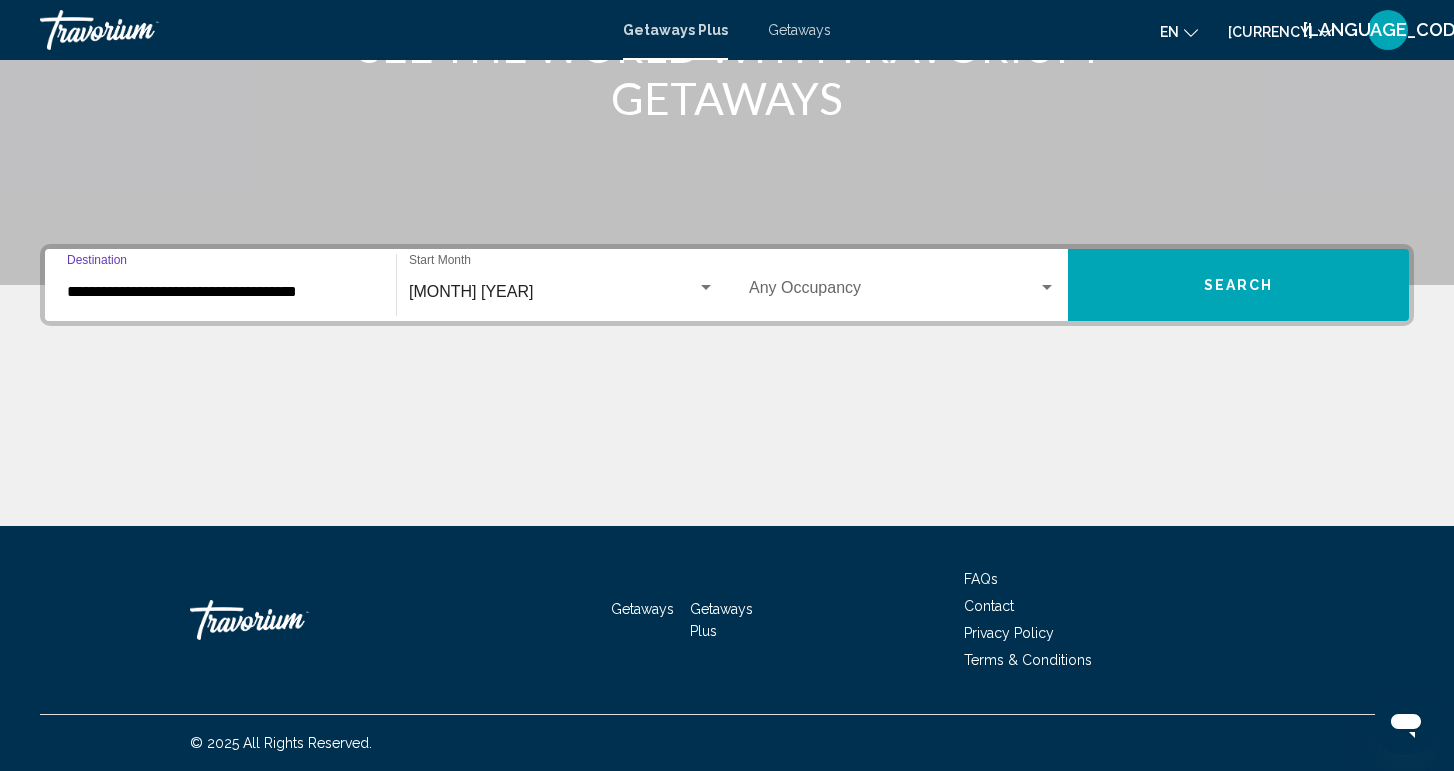 click on "**********" at bounding box center [220, 292] 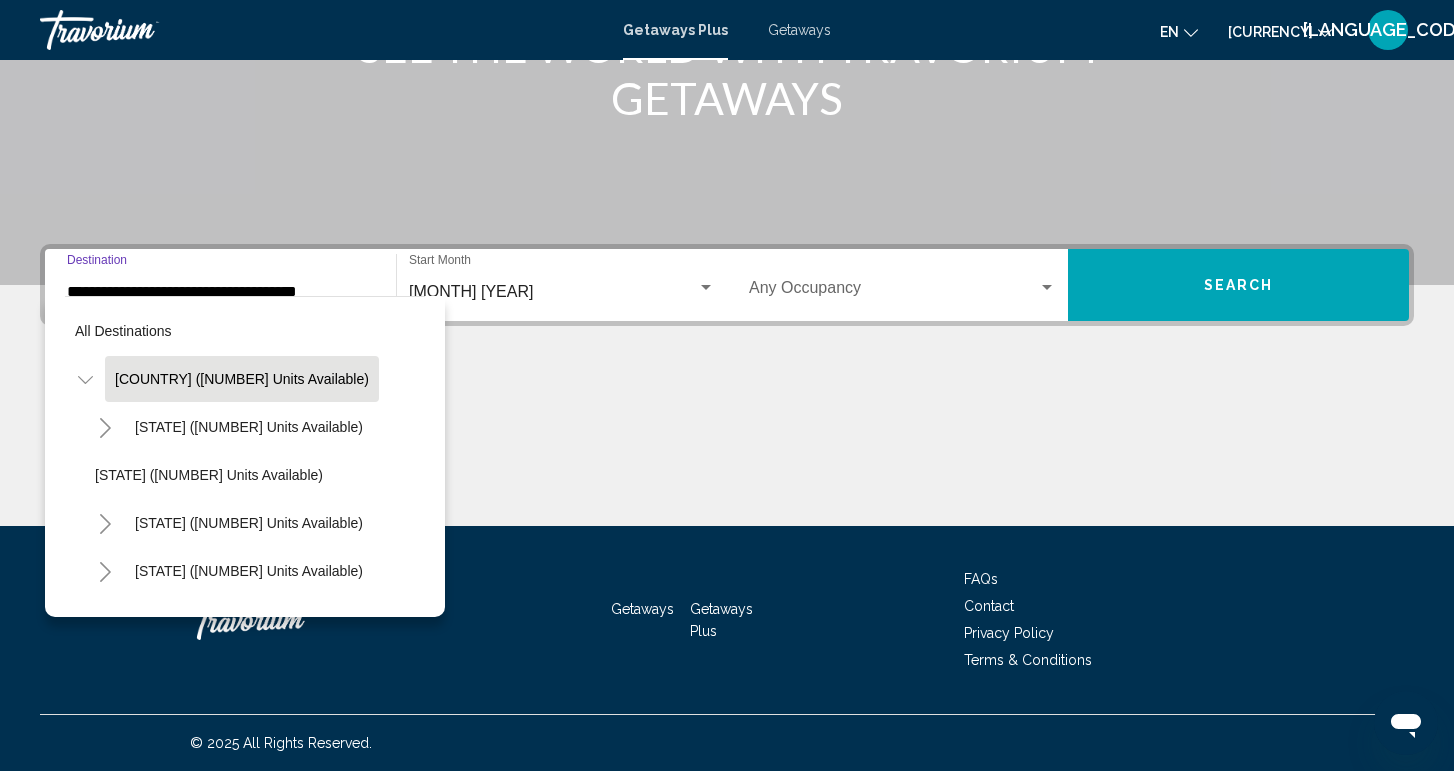 scroll, scrollTop: 309, scrollLeft: 0, axis: vertical 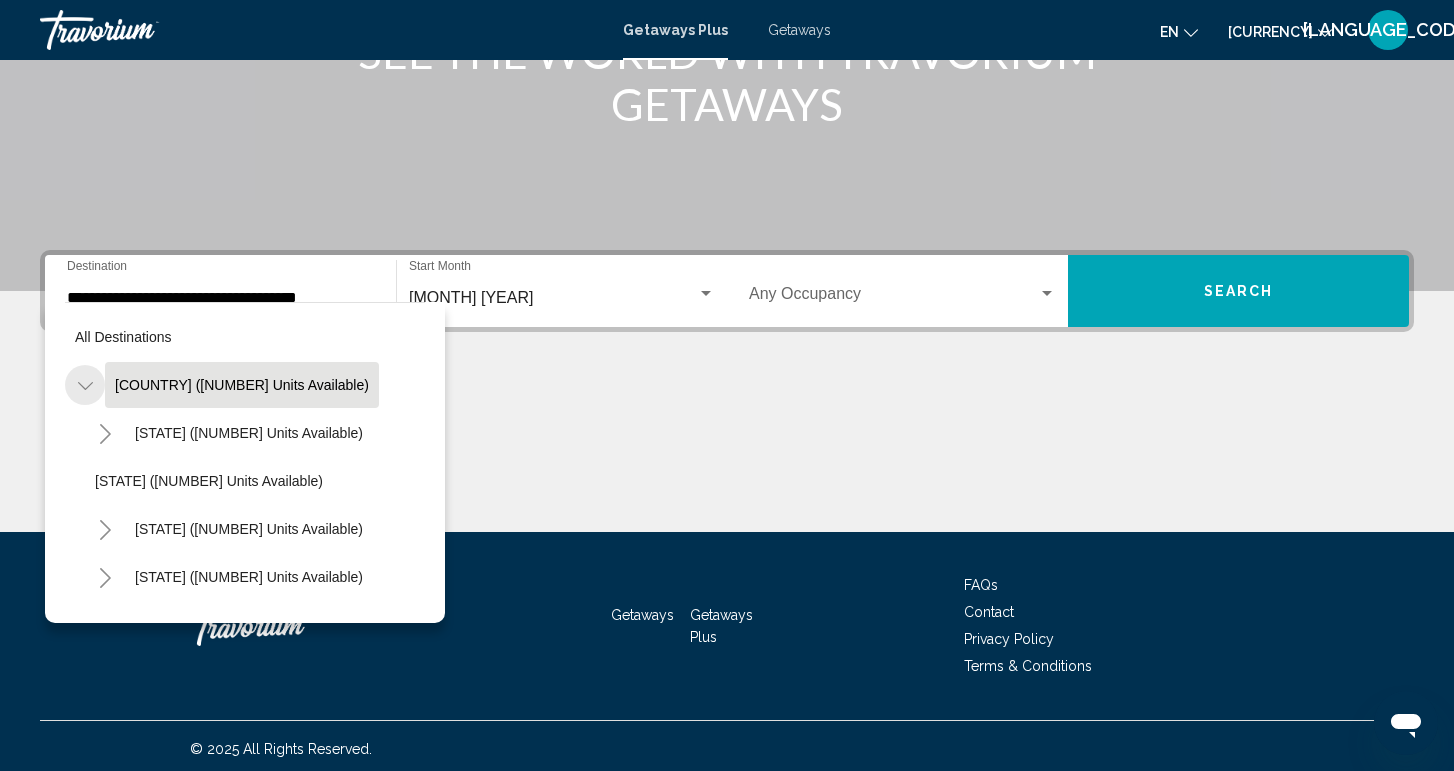 click at bounding box center [85, 386] 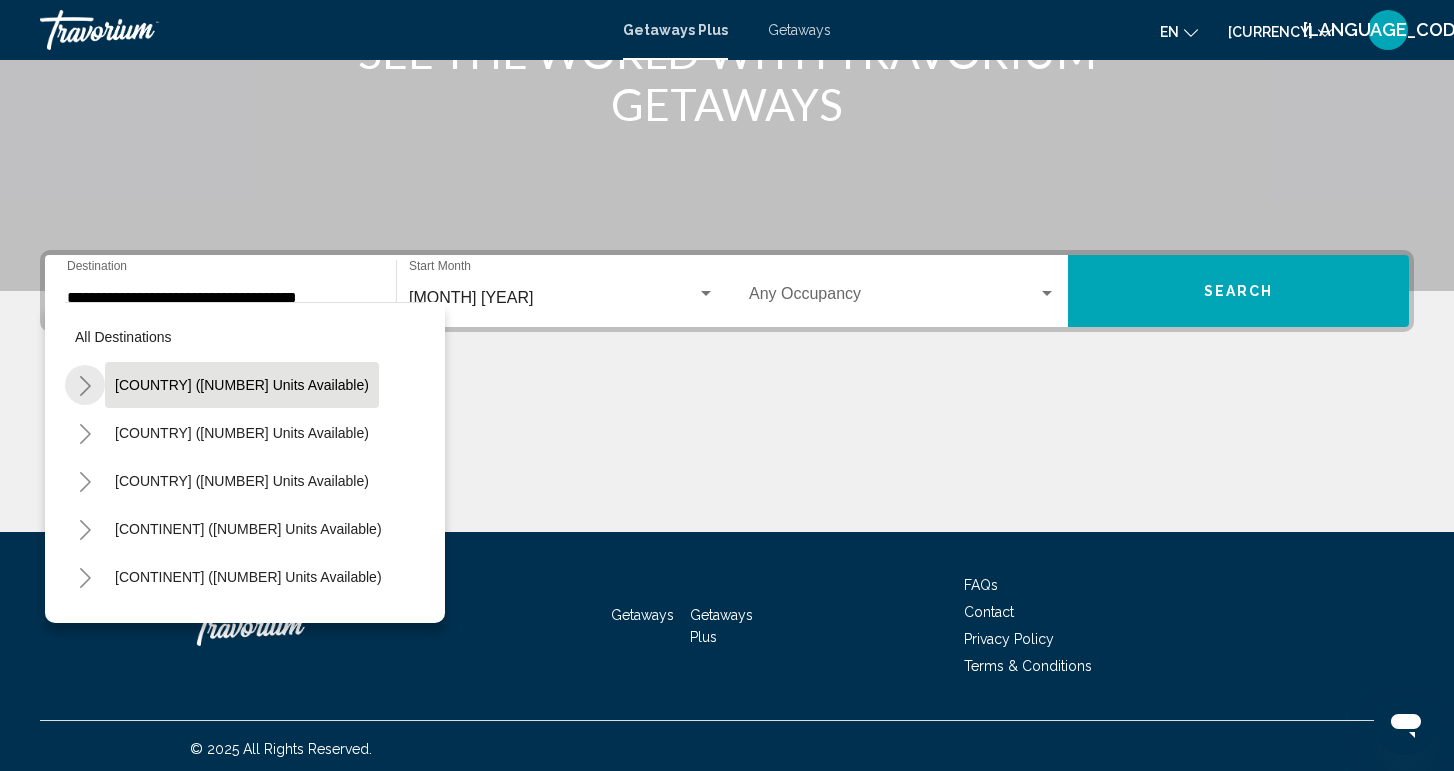 click at bounding box center [85, 385] 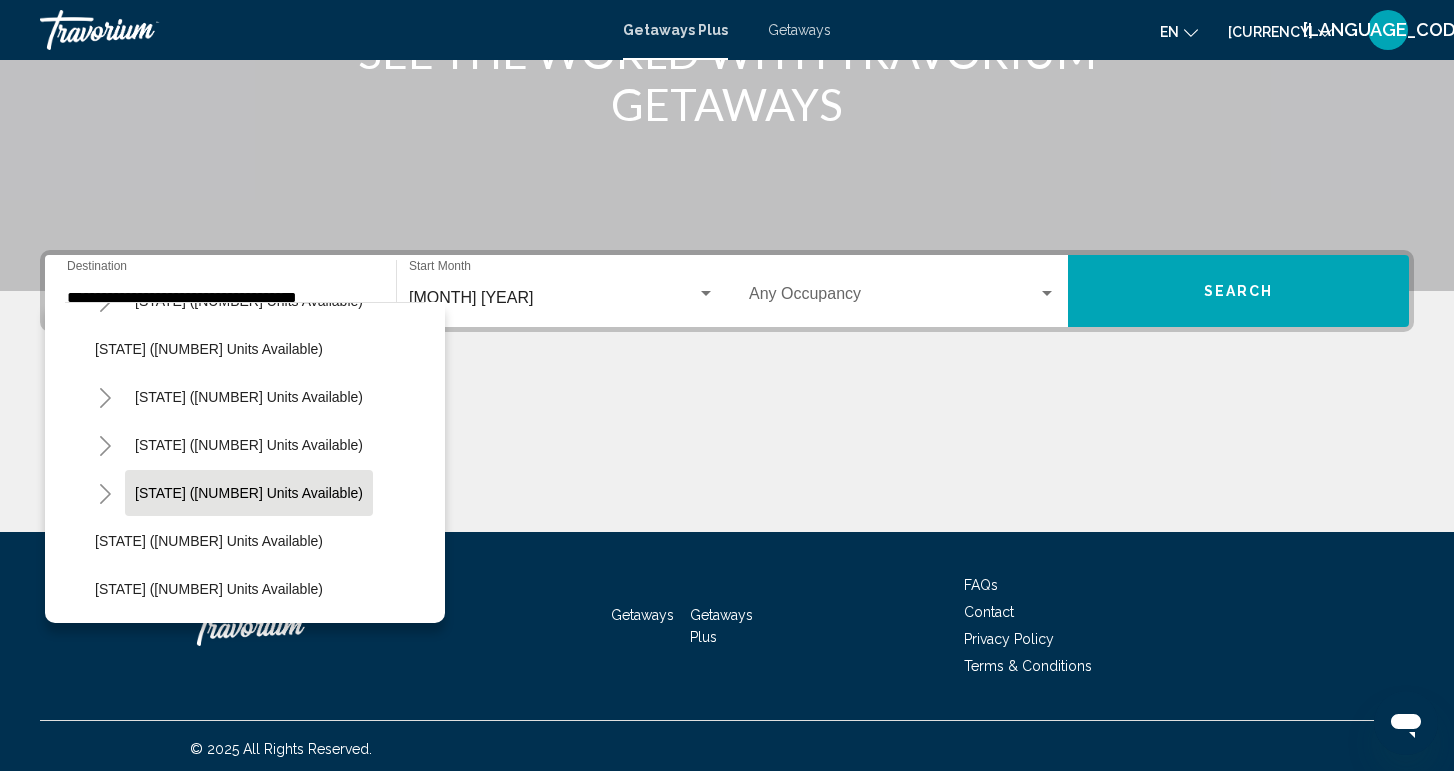 scroll, scrollTop: 132, scrollLeft: 0, axis: vertical 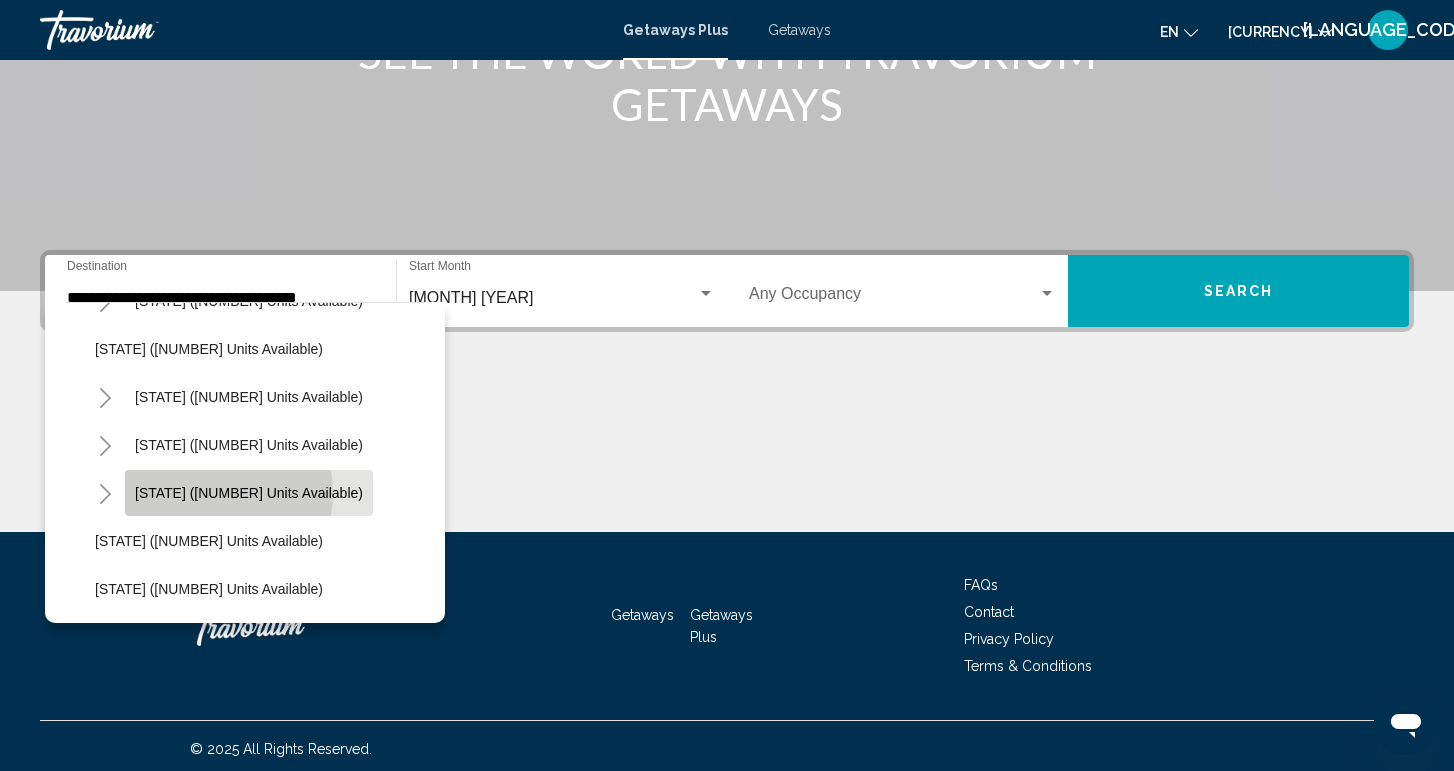 click on "[STATE] ([NUMBER] units available)" at bounding box center [249, 301] 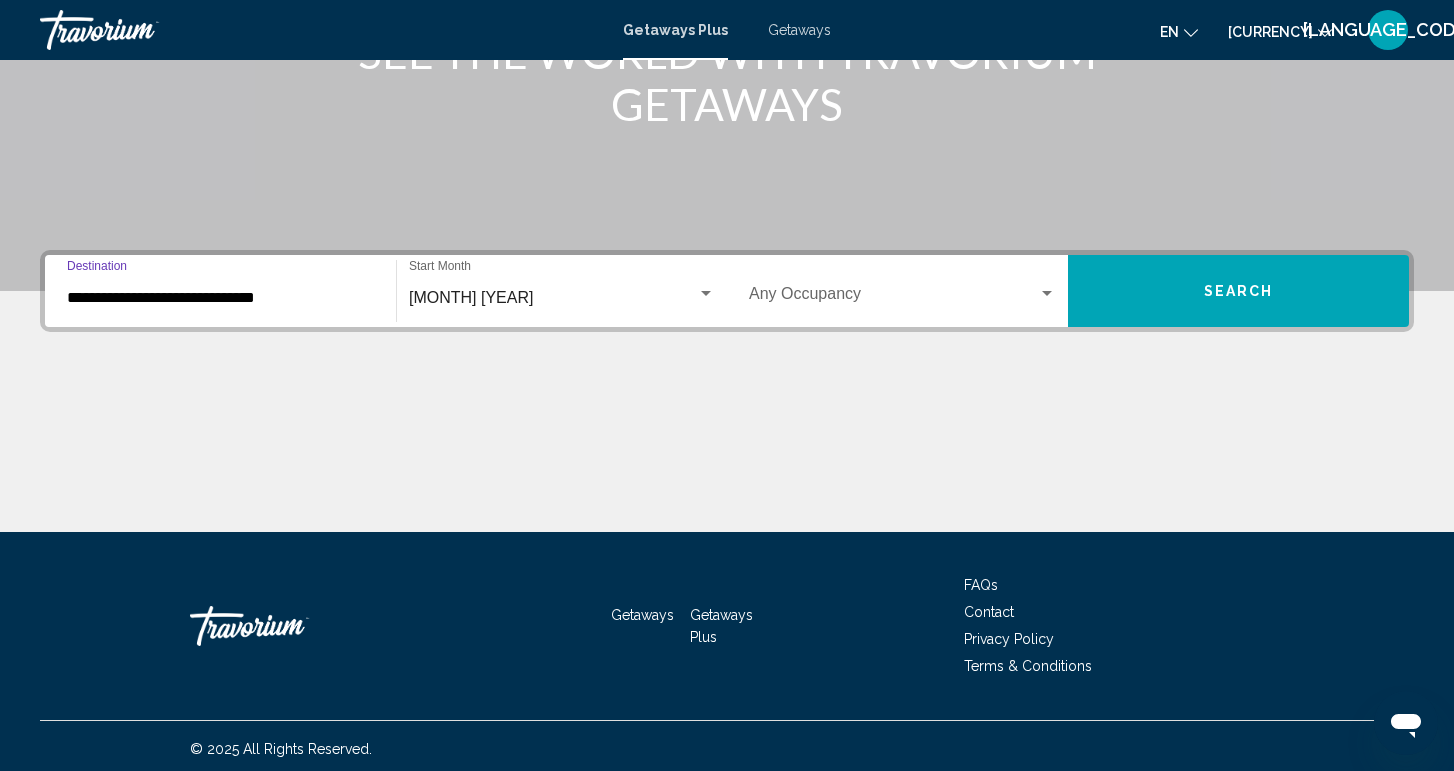 scroll, scrollTop: 315, scrollLeft: 0, axis: vertical 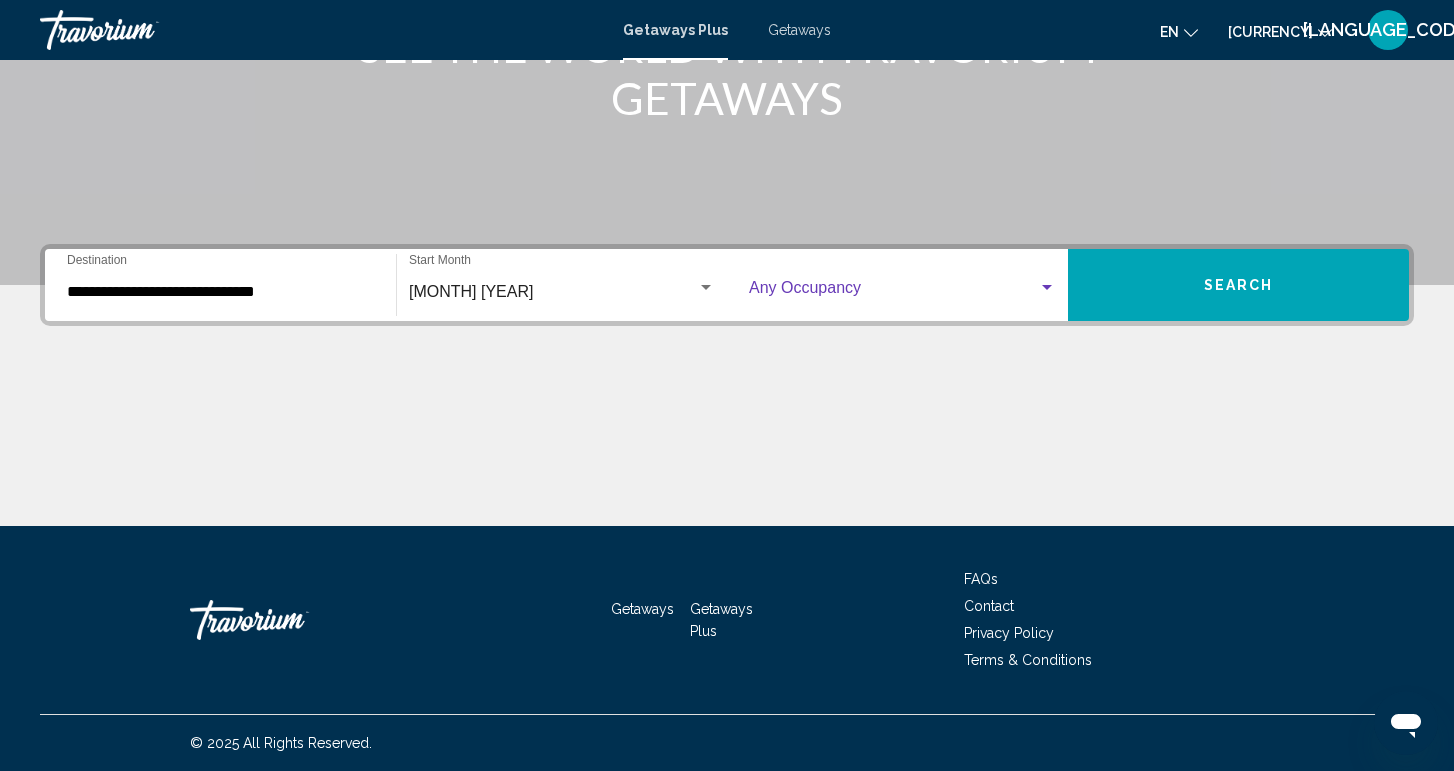 click at bounding box center [1047, 288] 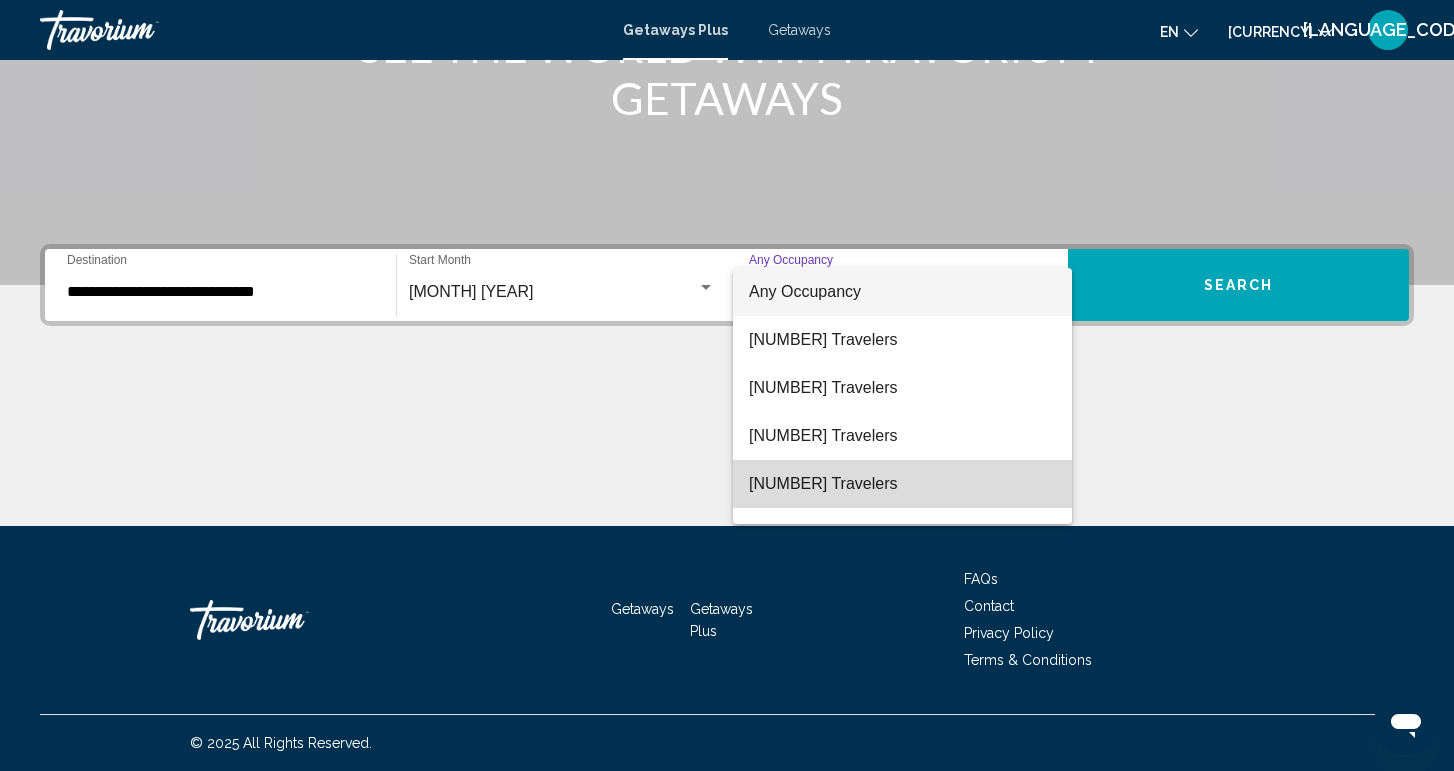 click on "5 Travelers" at bounding box center (902, 484) 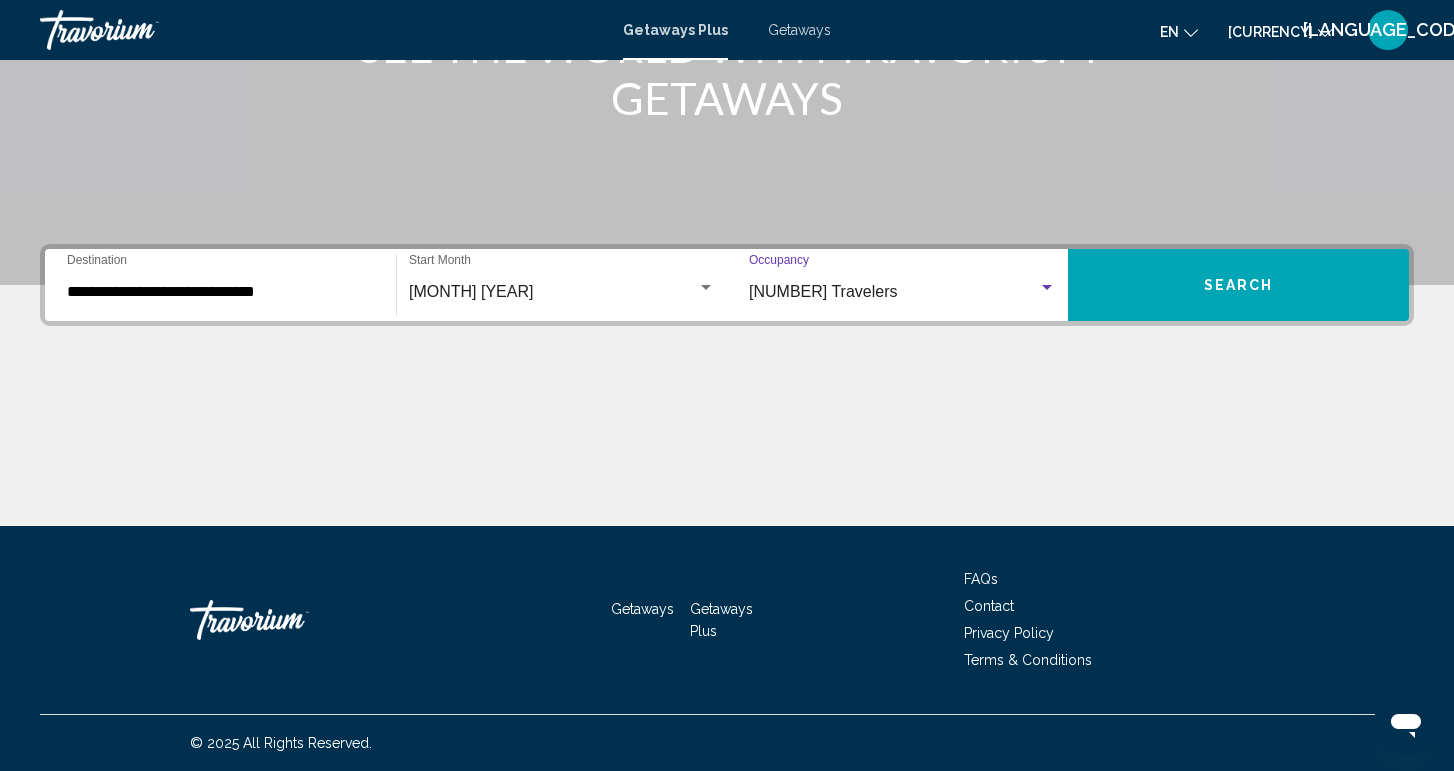 click on "Search" at bounding box center (1238, 285) 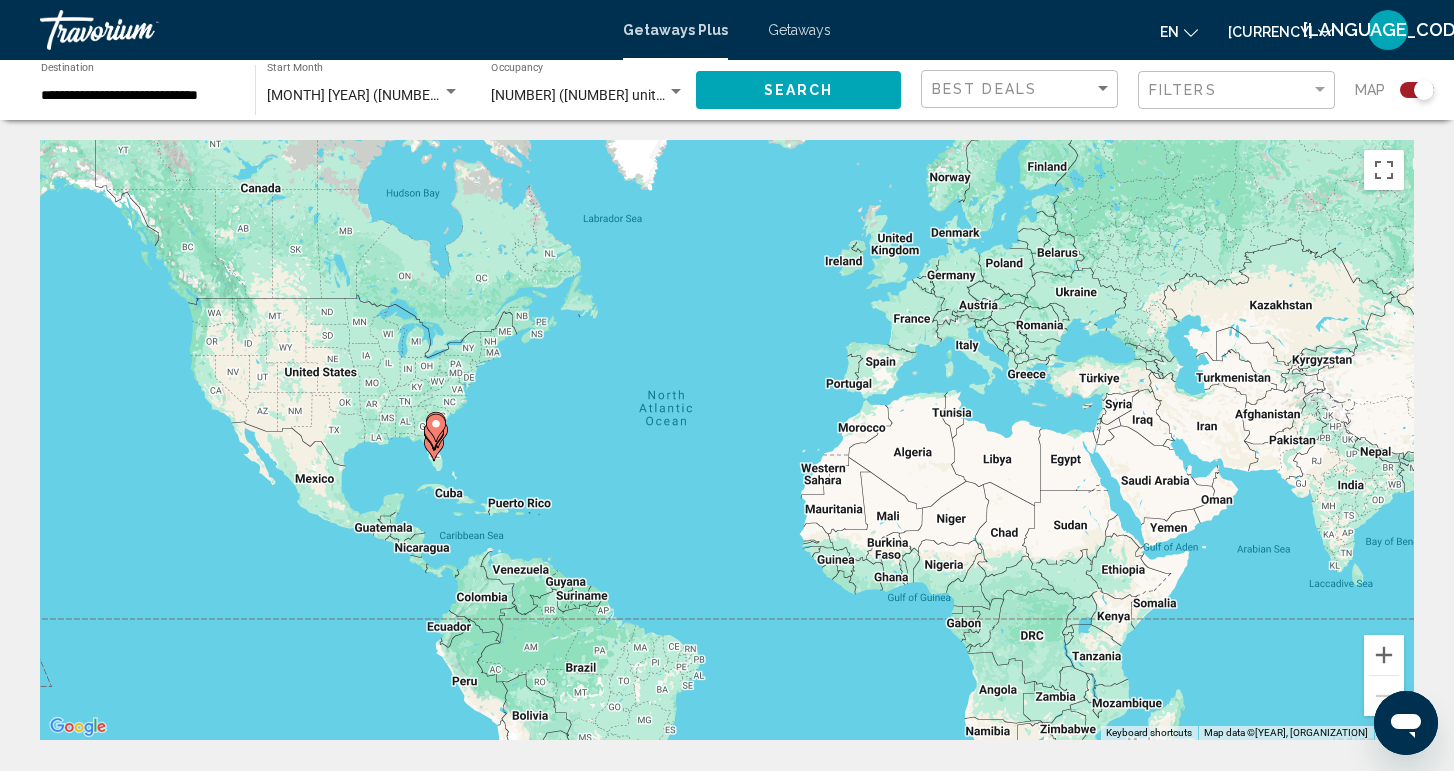 scroll, scrollTop: 0, scrollLeft: 0, axis: both 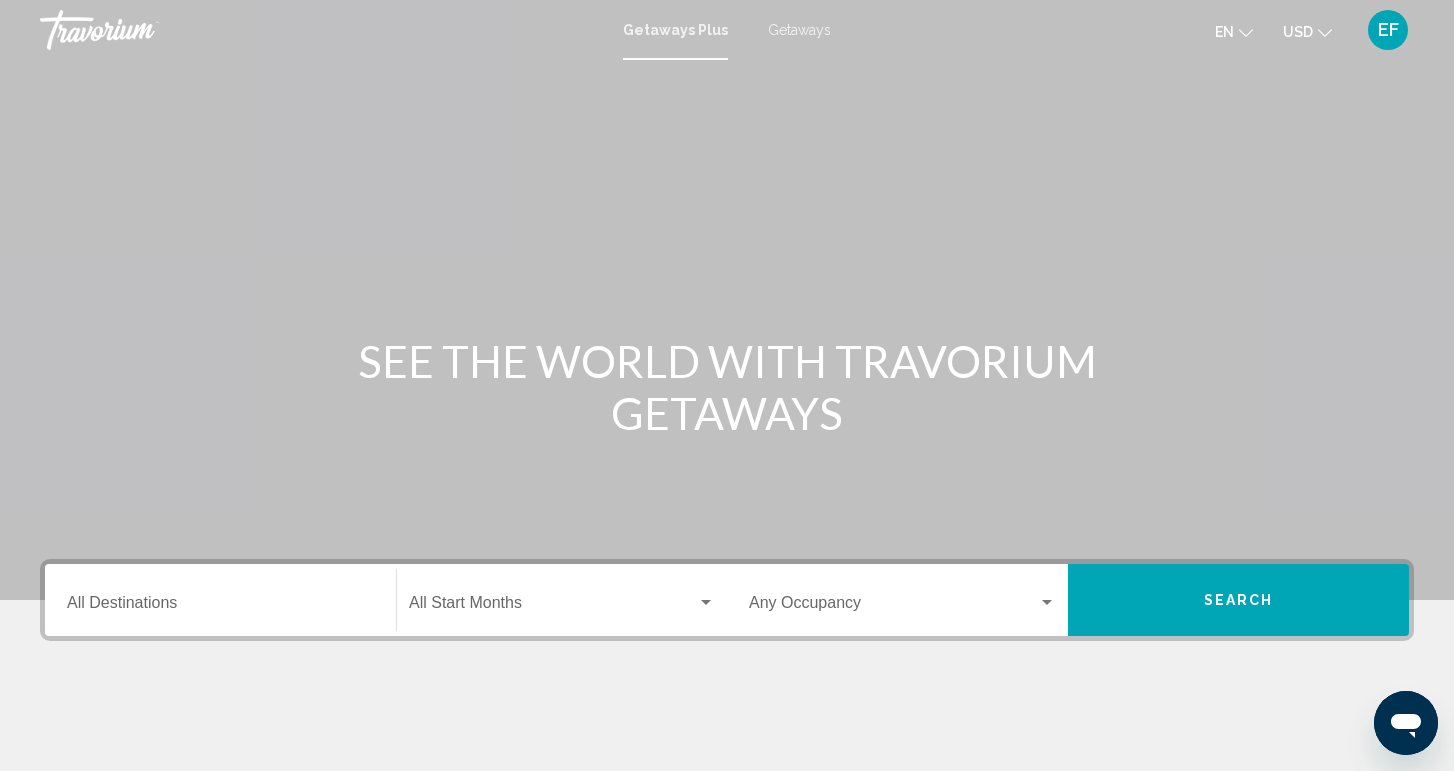 click on "Destination All Destinations" at bounding box center [220, 600] 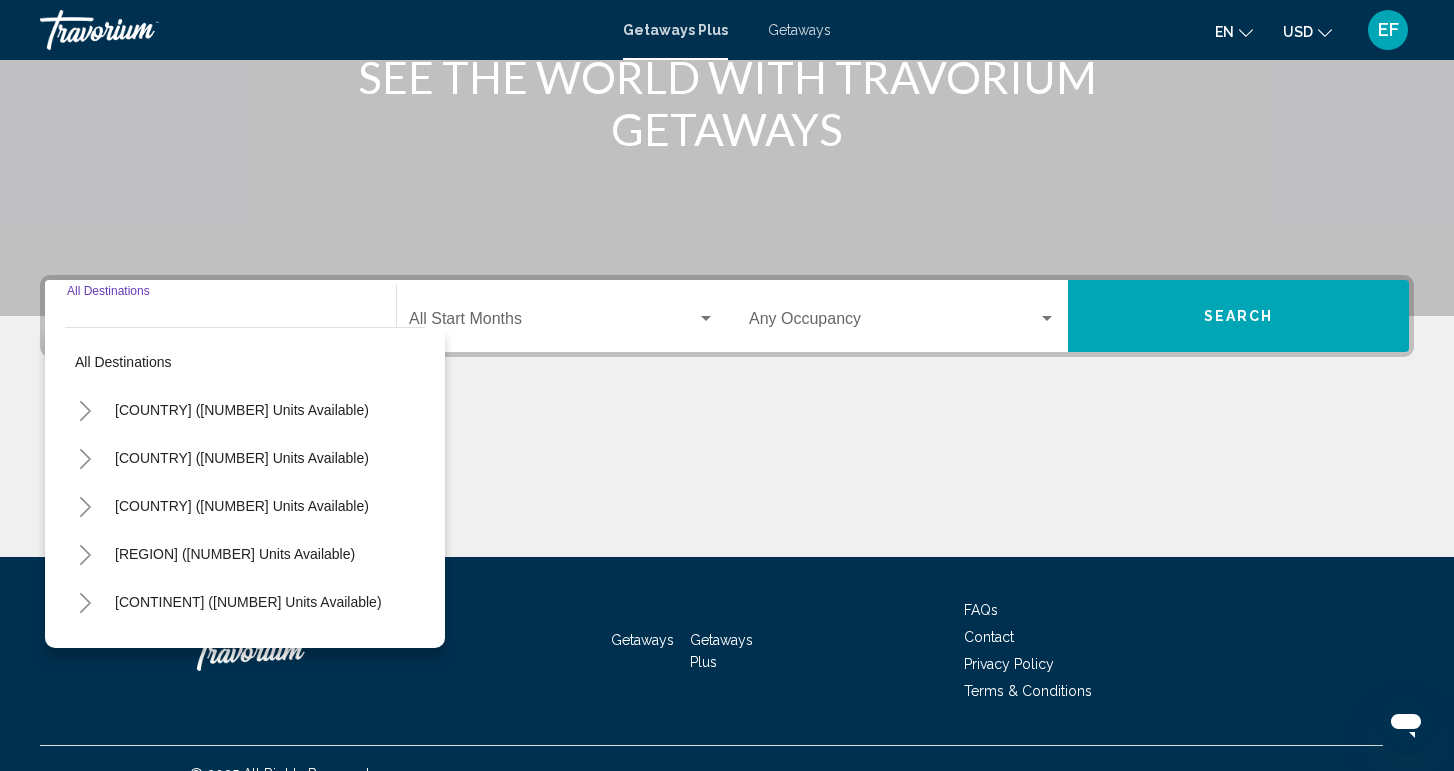 scroll, scrollTop: 315, scrollLeft: 0, axis: vertical 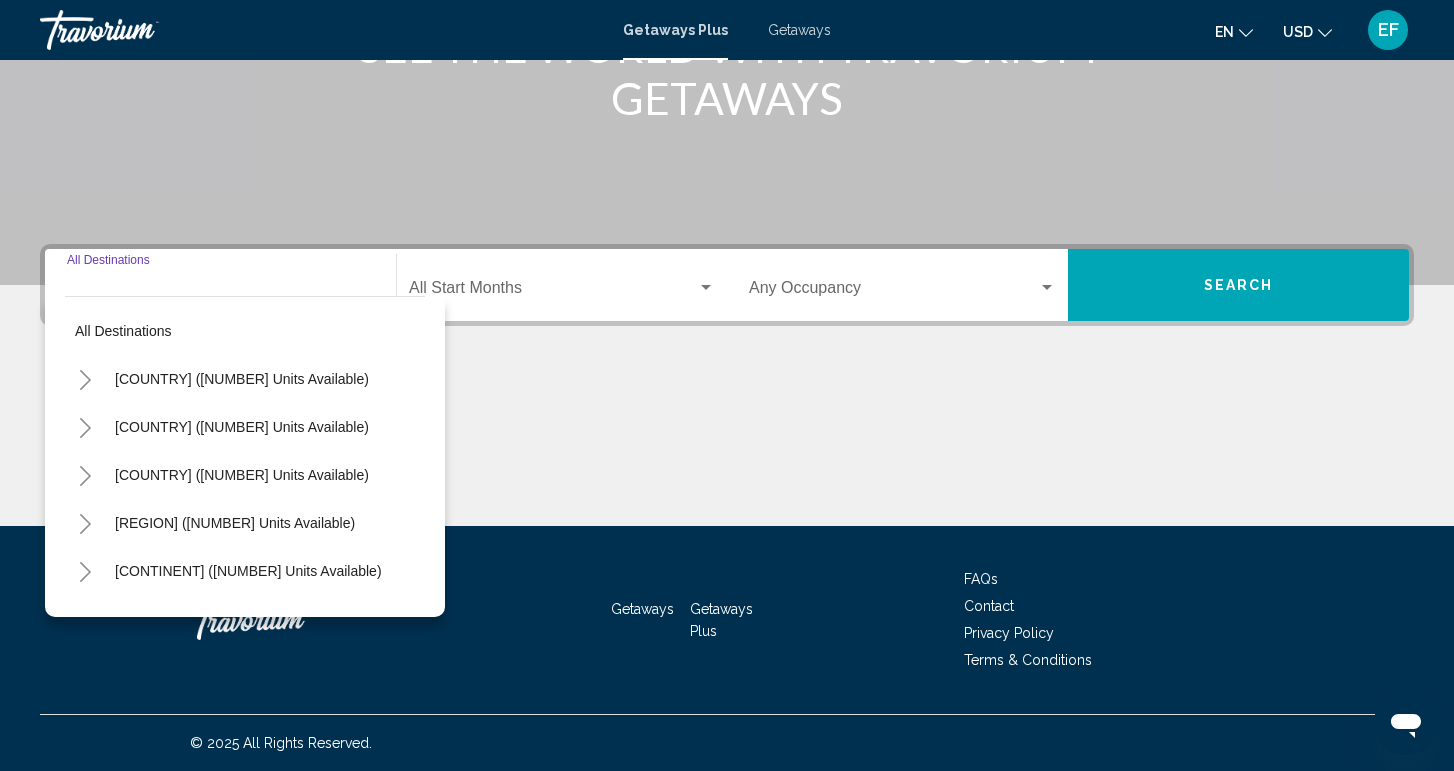 click at bounding box center [85, 379] 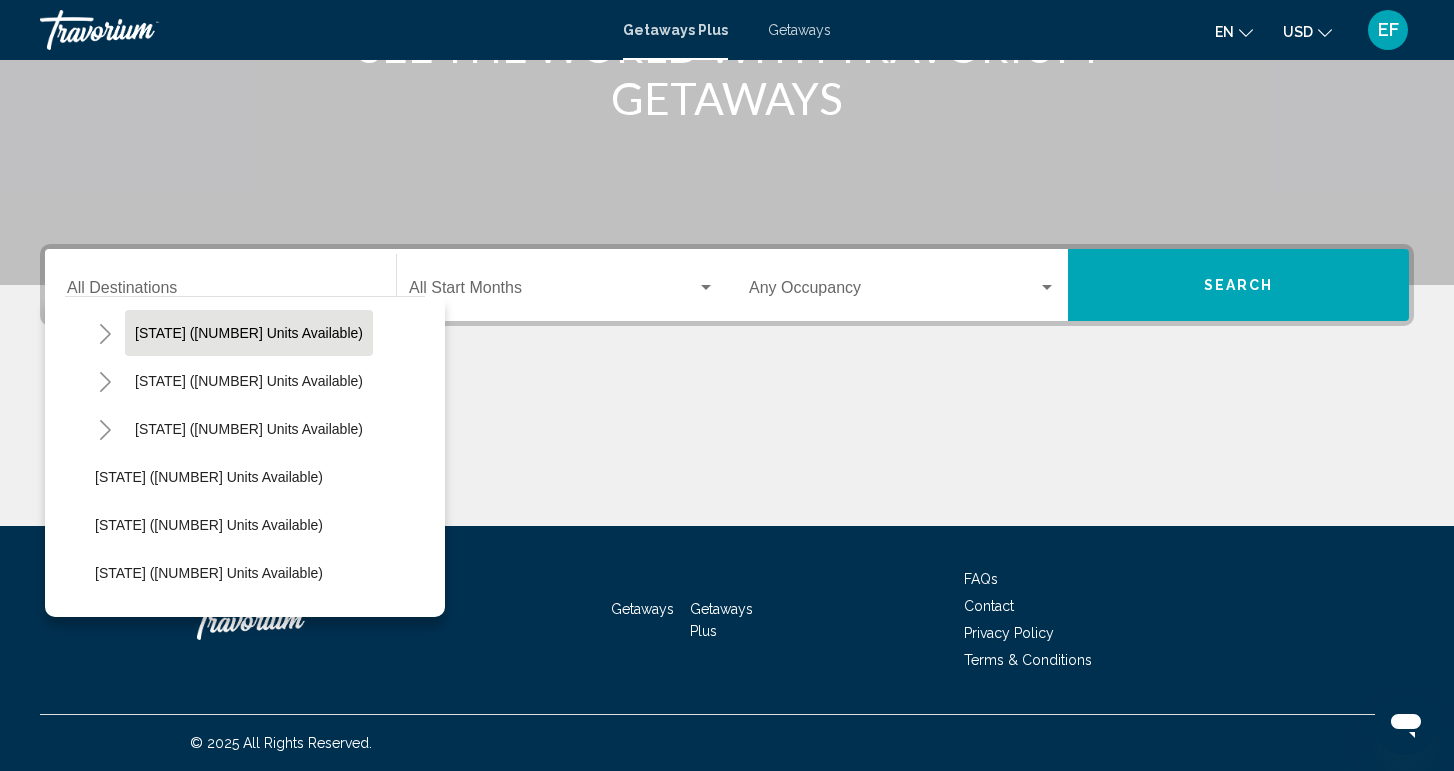 scroll, scrollTop: 201, scrollLeft: 0, axis: vertical 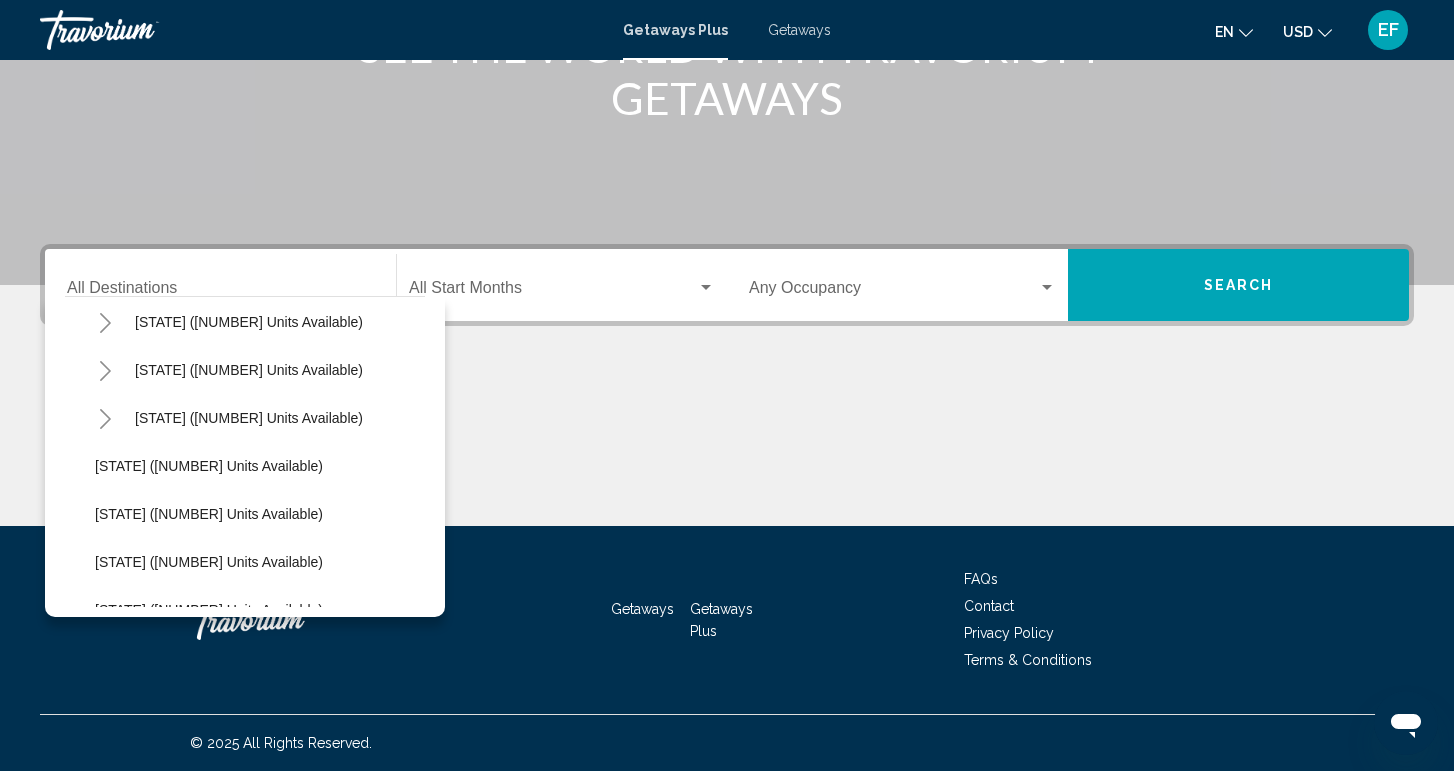 click at bounding box center [105, 419] 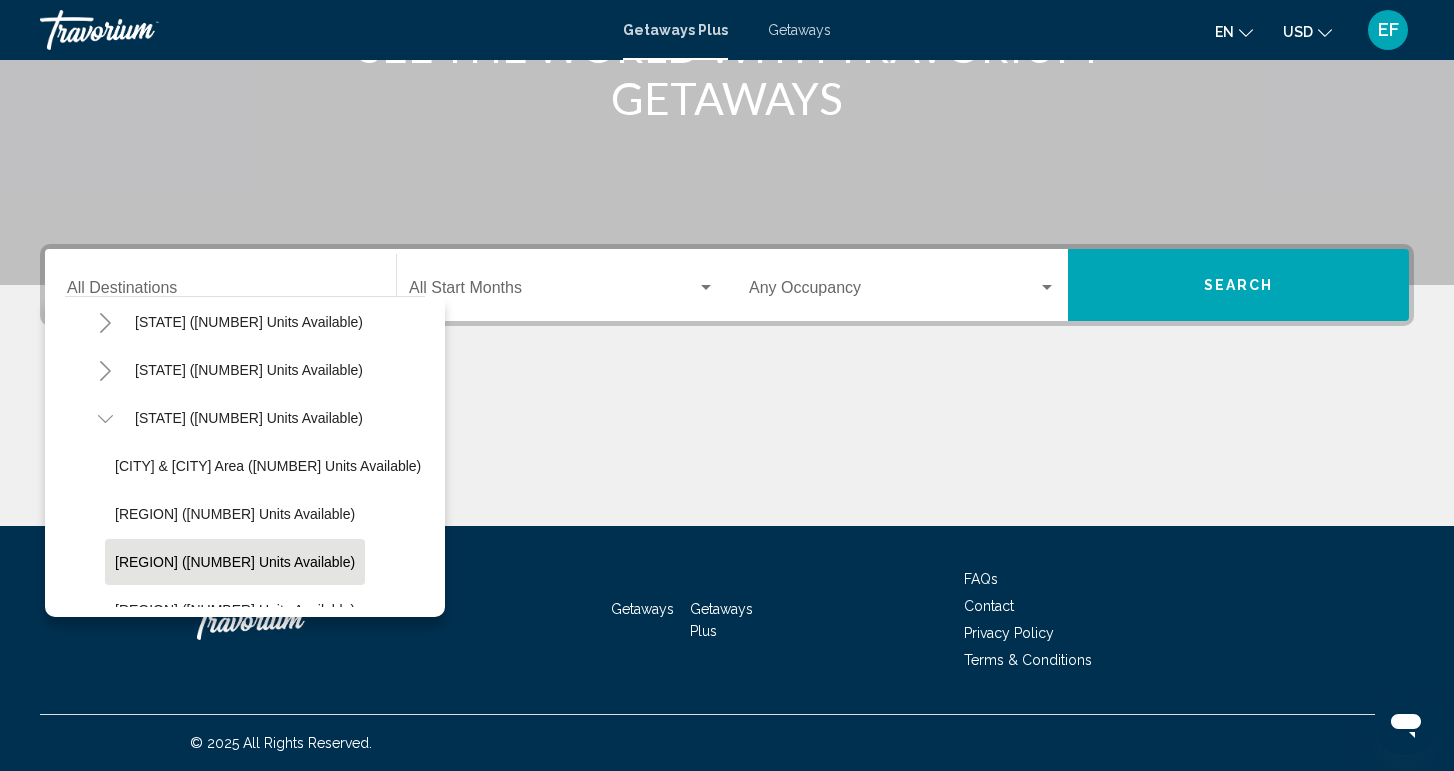 click on "[REGION] ([NUMBER] units available)" at bounding box center (268, 466) 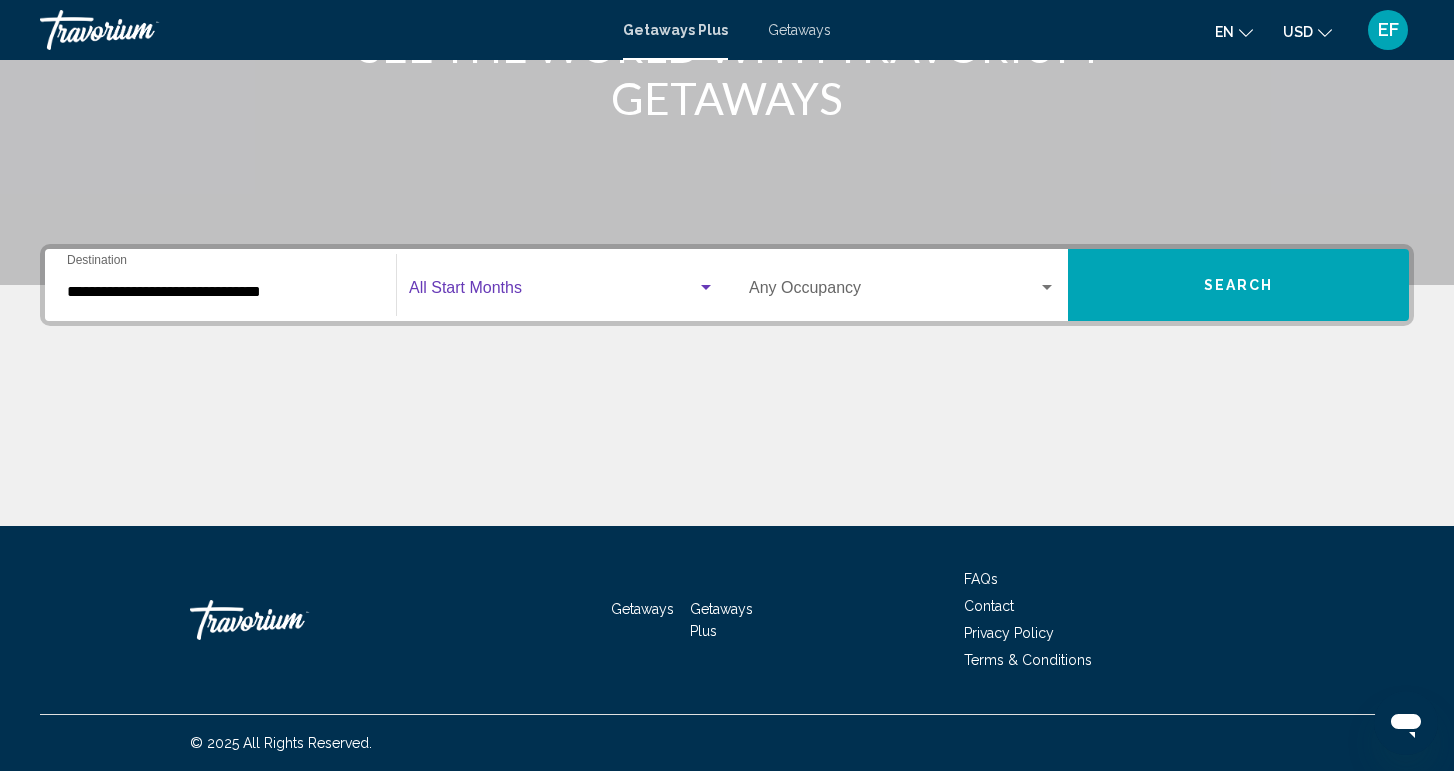 click at bounding box center (706, 287) 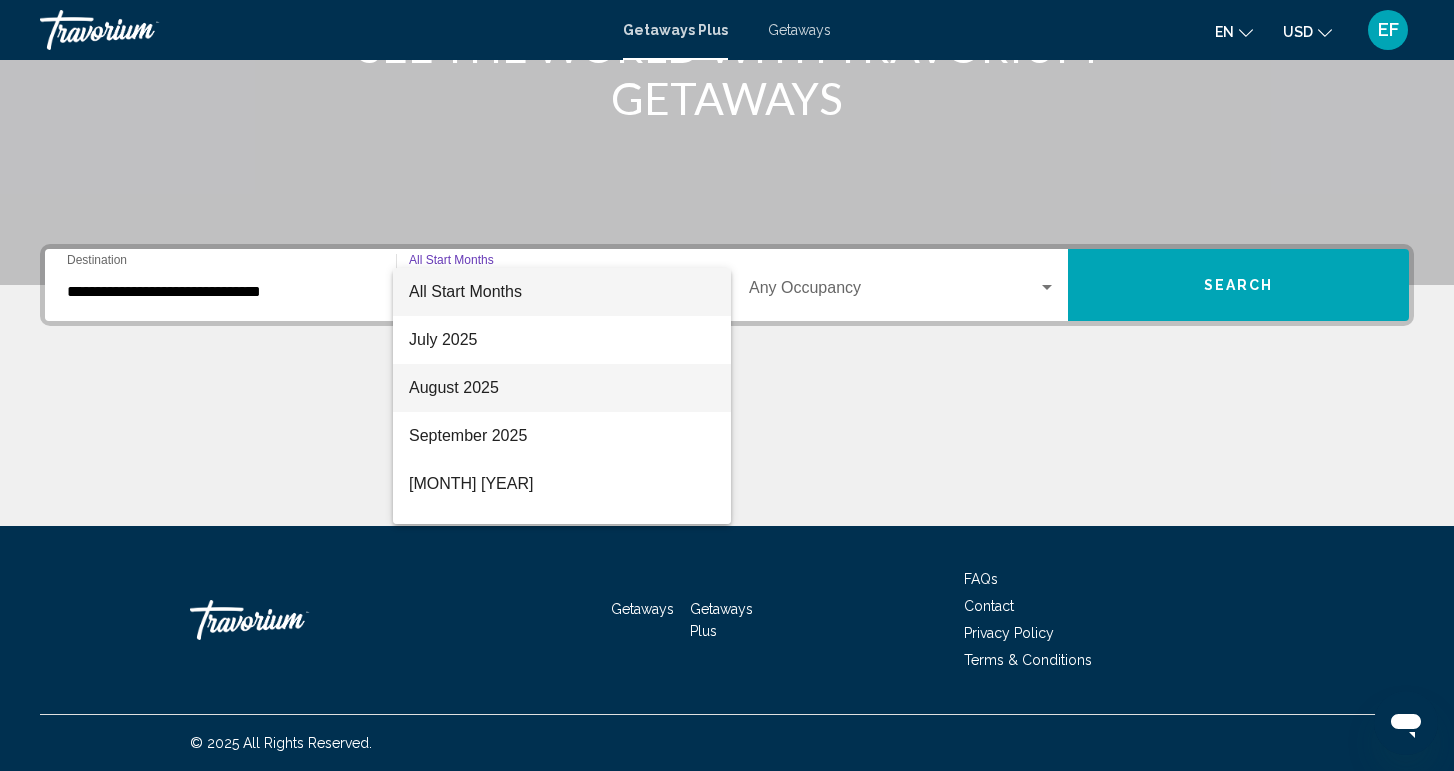 click on "August 2025" at bounding box center (562, 388) 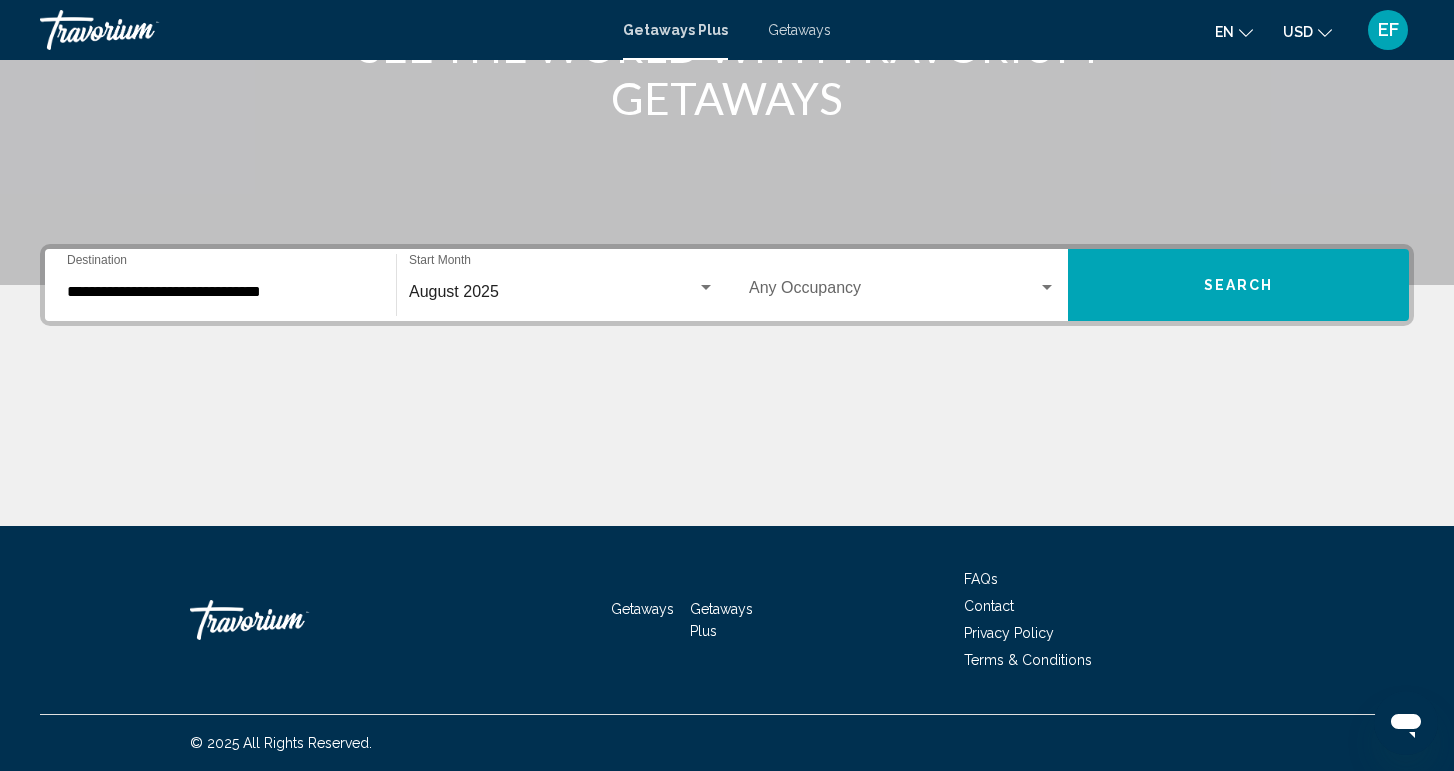 click on "Occupancy Any Occupancy" at bounding box center [902, 285] 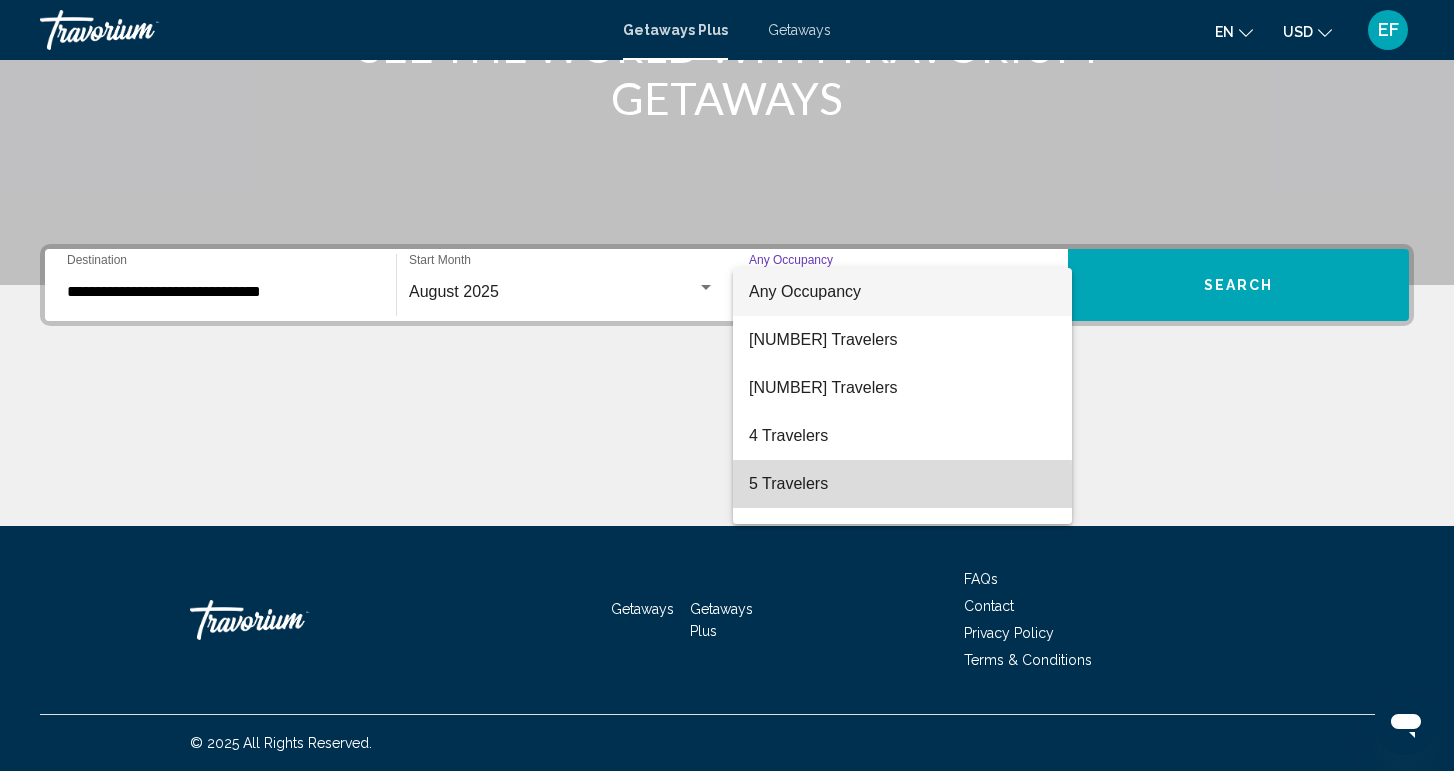 click on "5 Travelers" at bounding box center [902, 484] 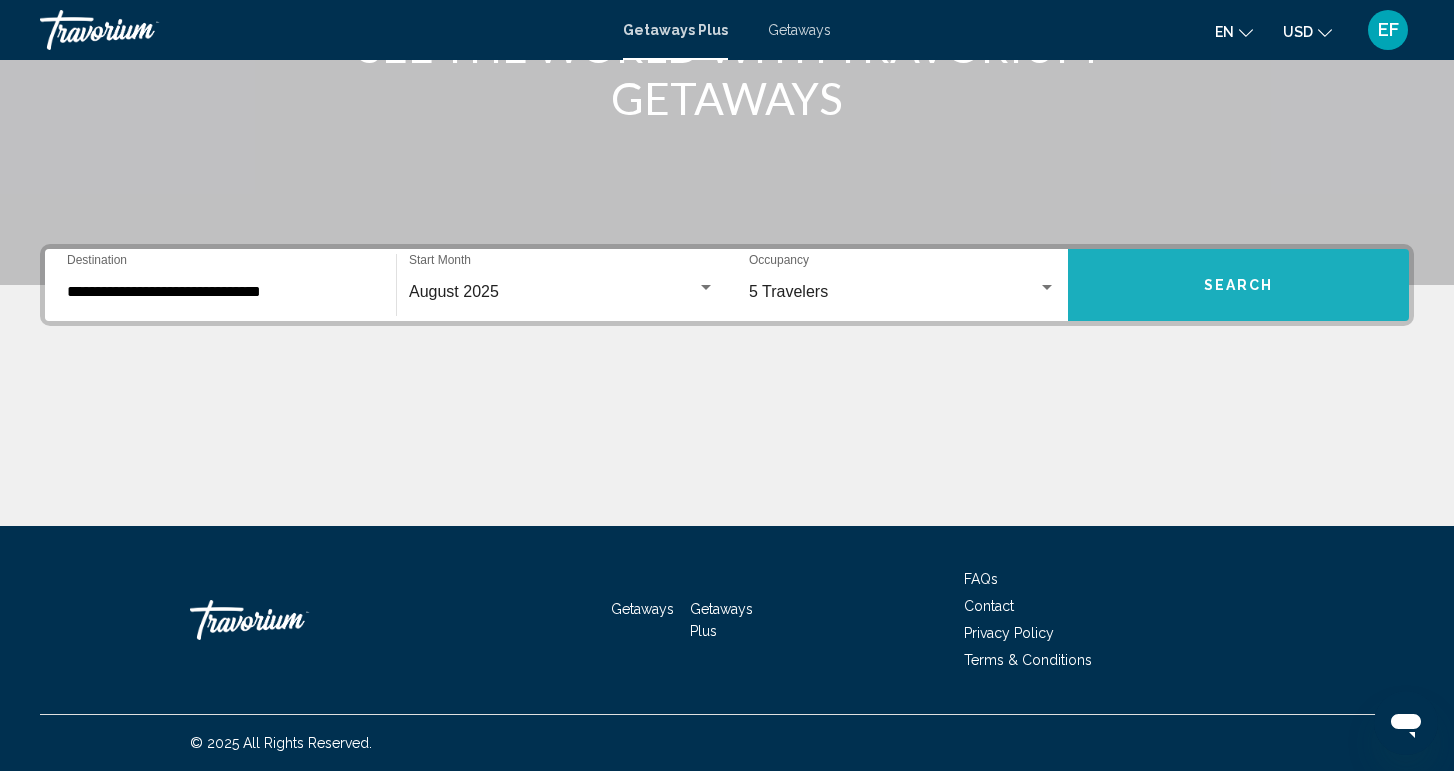 click on "Search" at bounding box center (1238, 285) 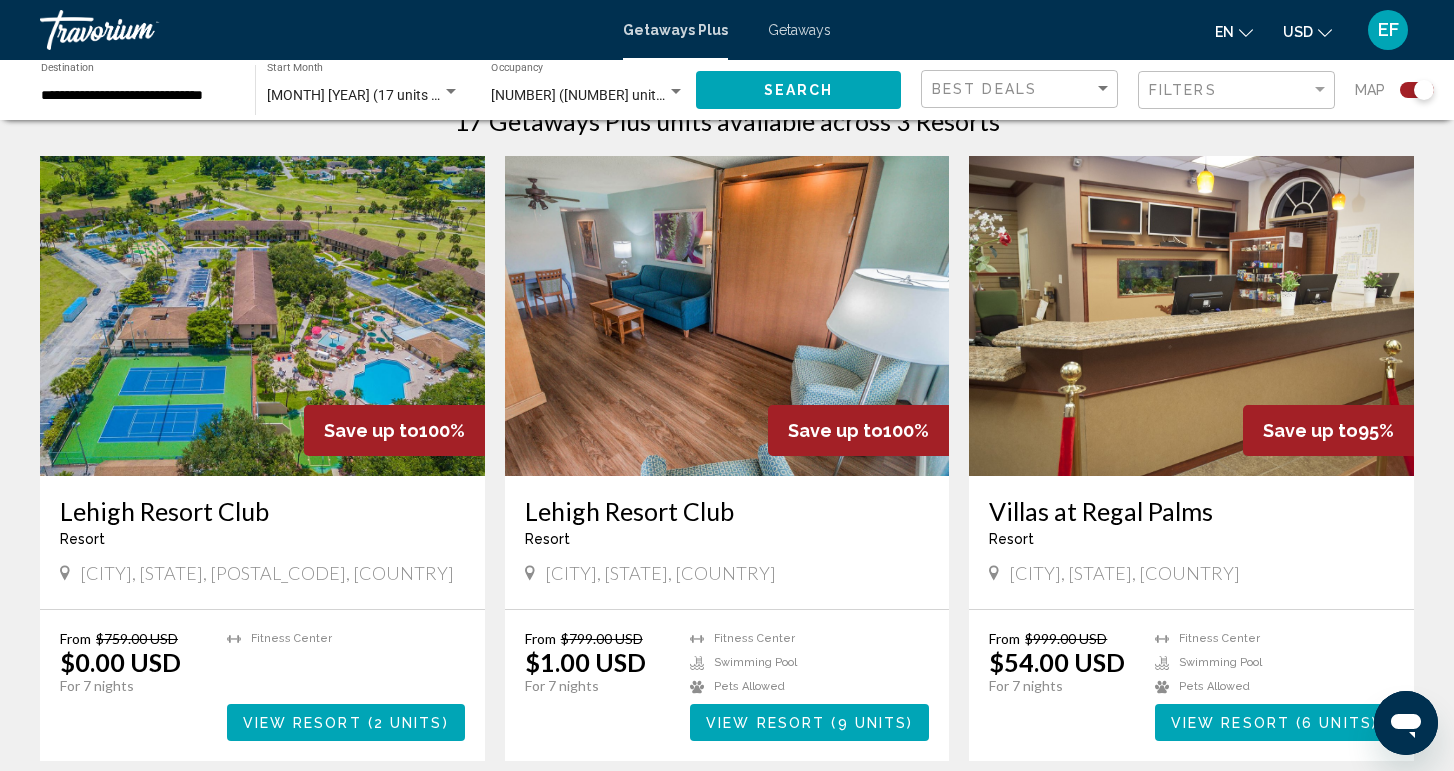 scroll, scrollTop: 678, scrollLeft: 0, axis: vertical 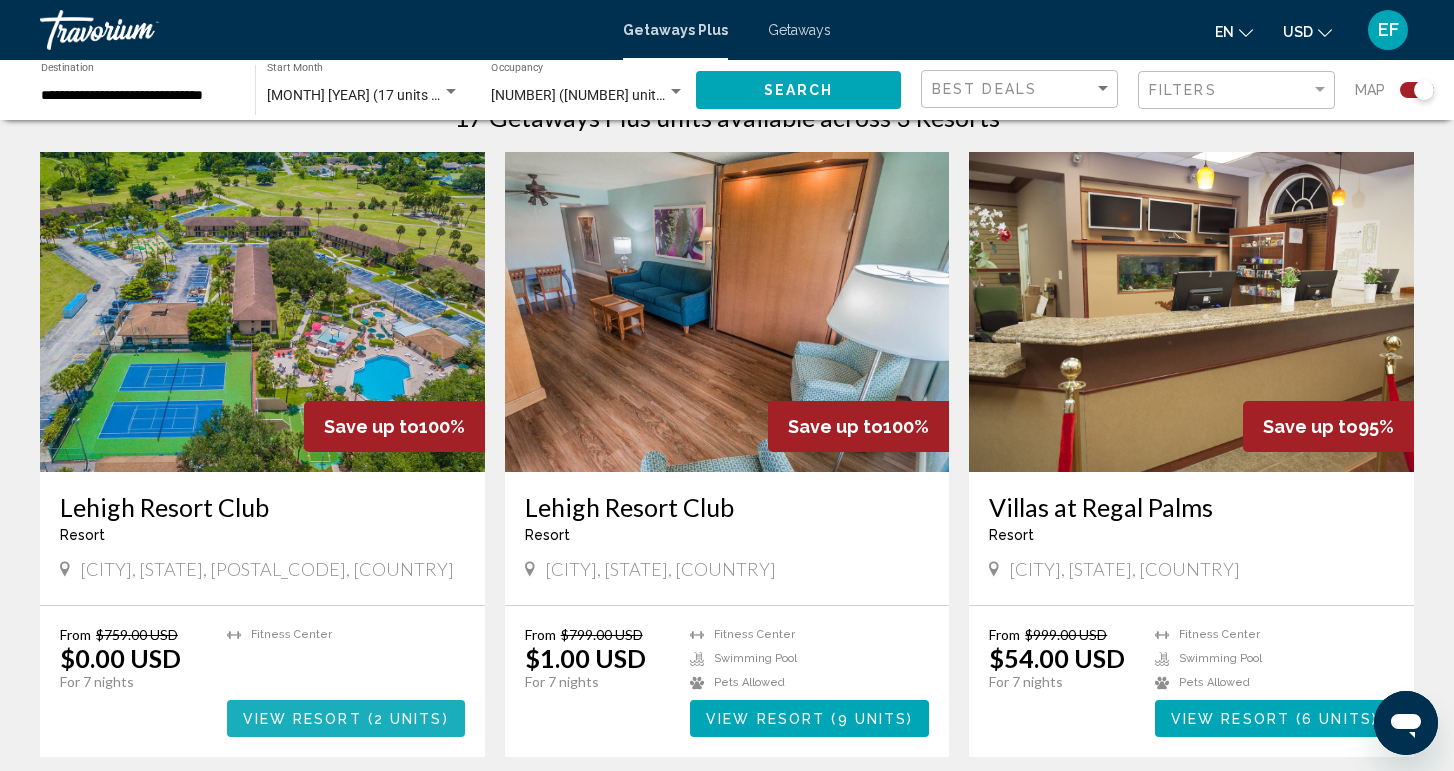 click on "View Resort" at bounding box center (302, 719) 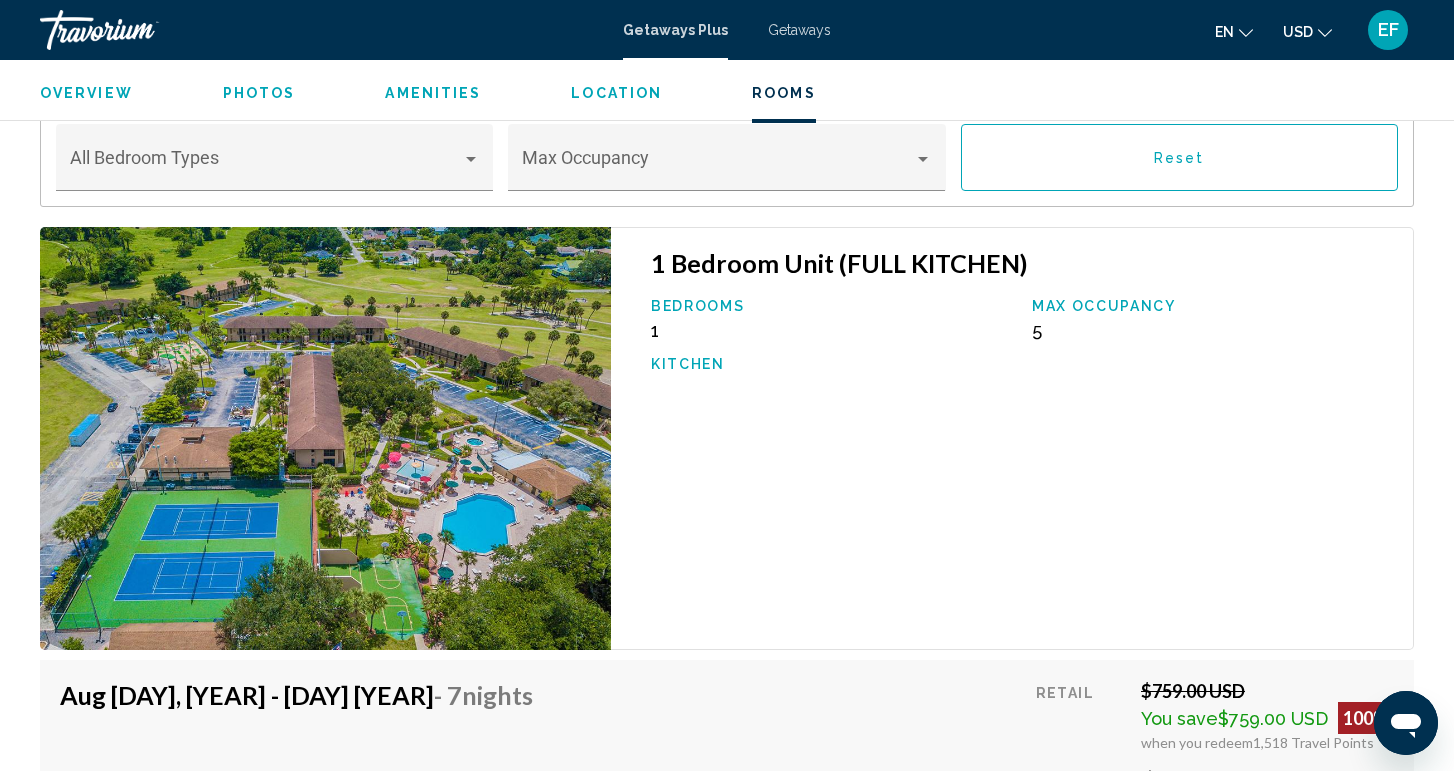 scroll, scrollTop: 2794, scrollLeft: 0, axis: vertical 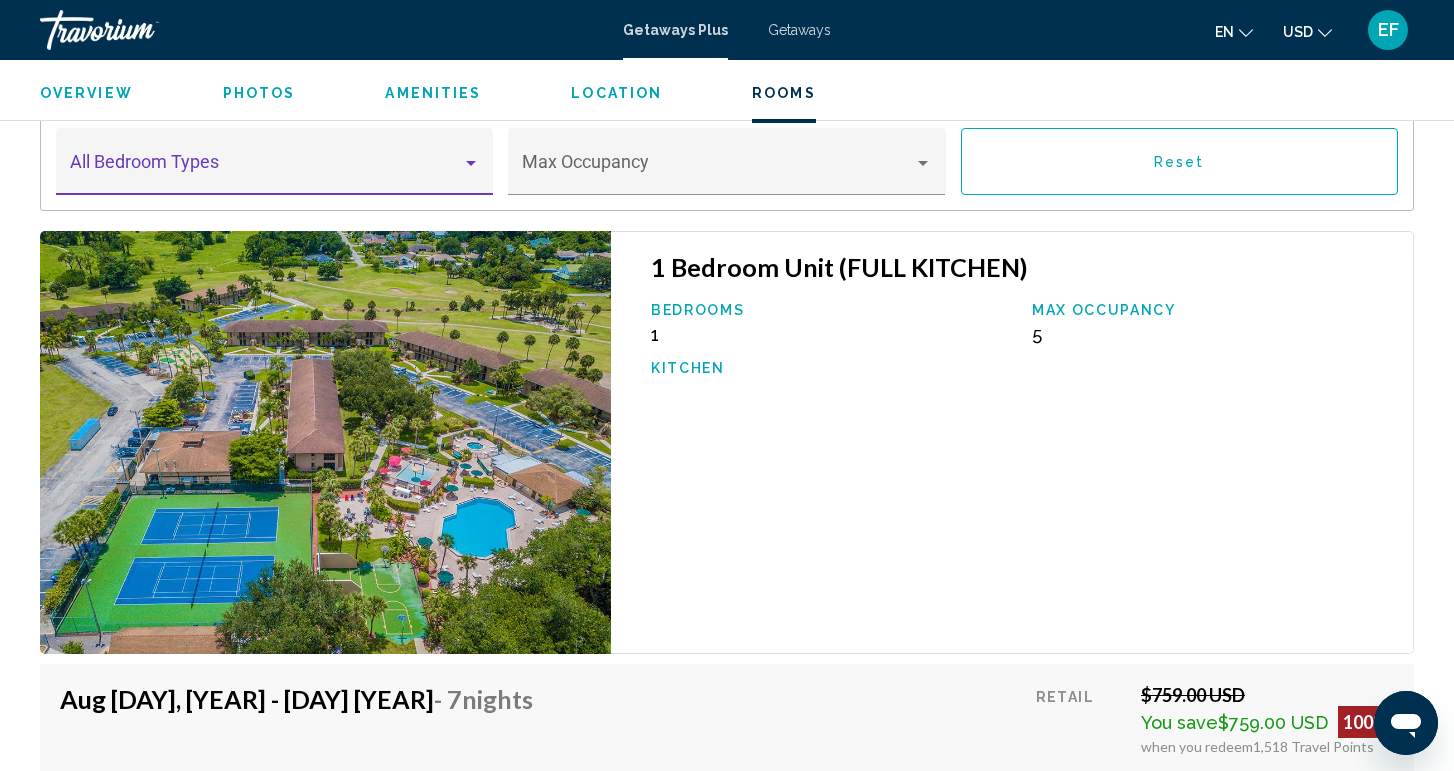 click at bounding box center [471, 163] 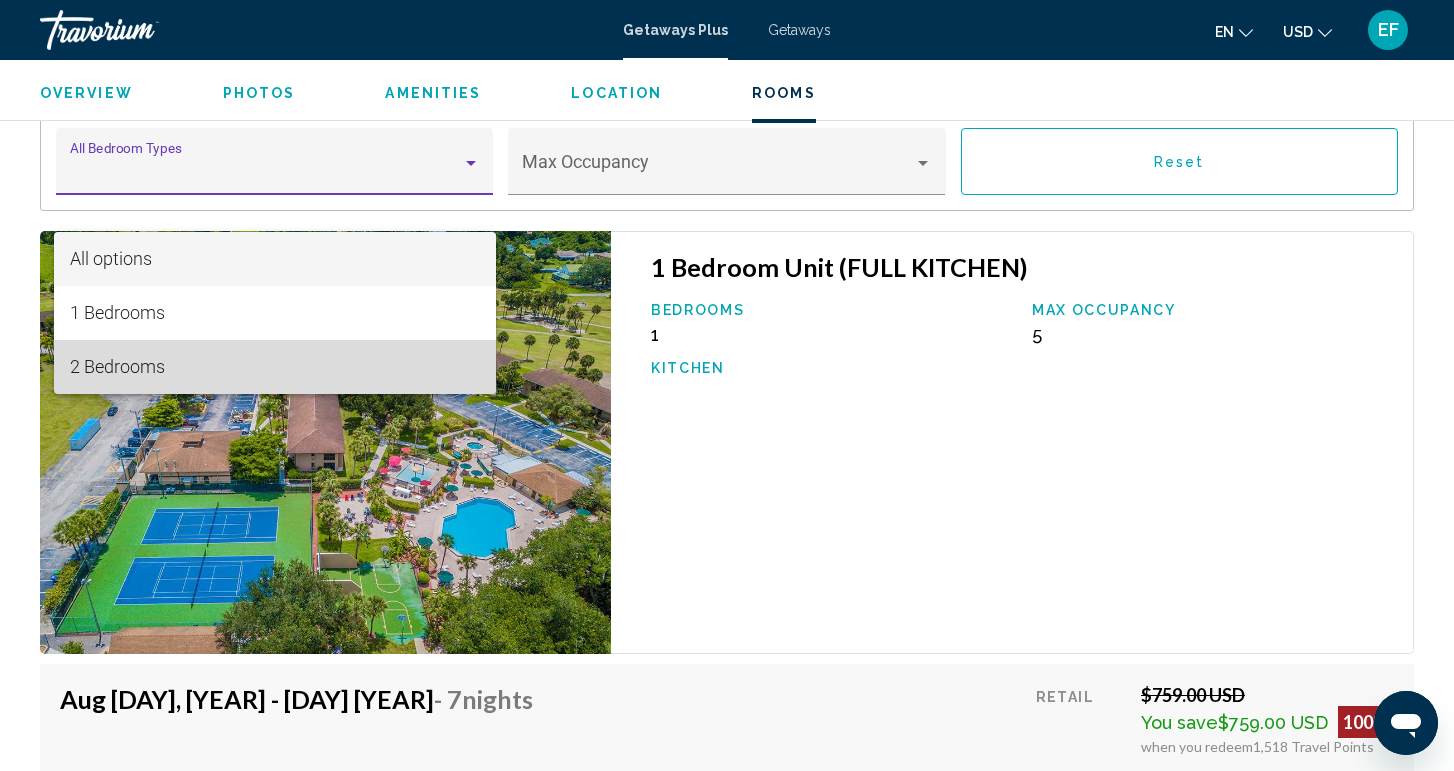 click on "2 Bedrooms" at bounding box center (275, 367) 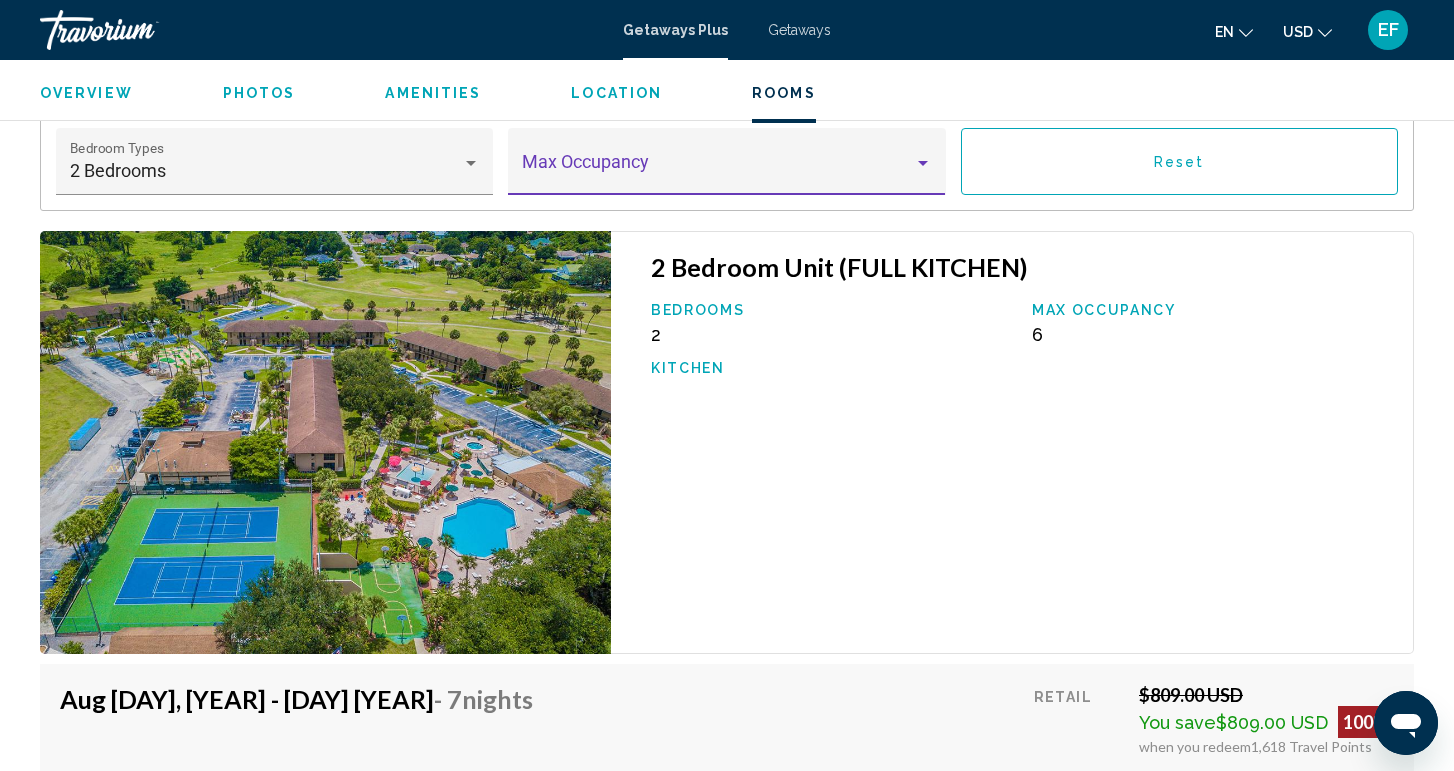 click at bounding box center [923, 163] 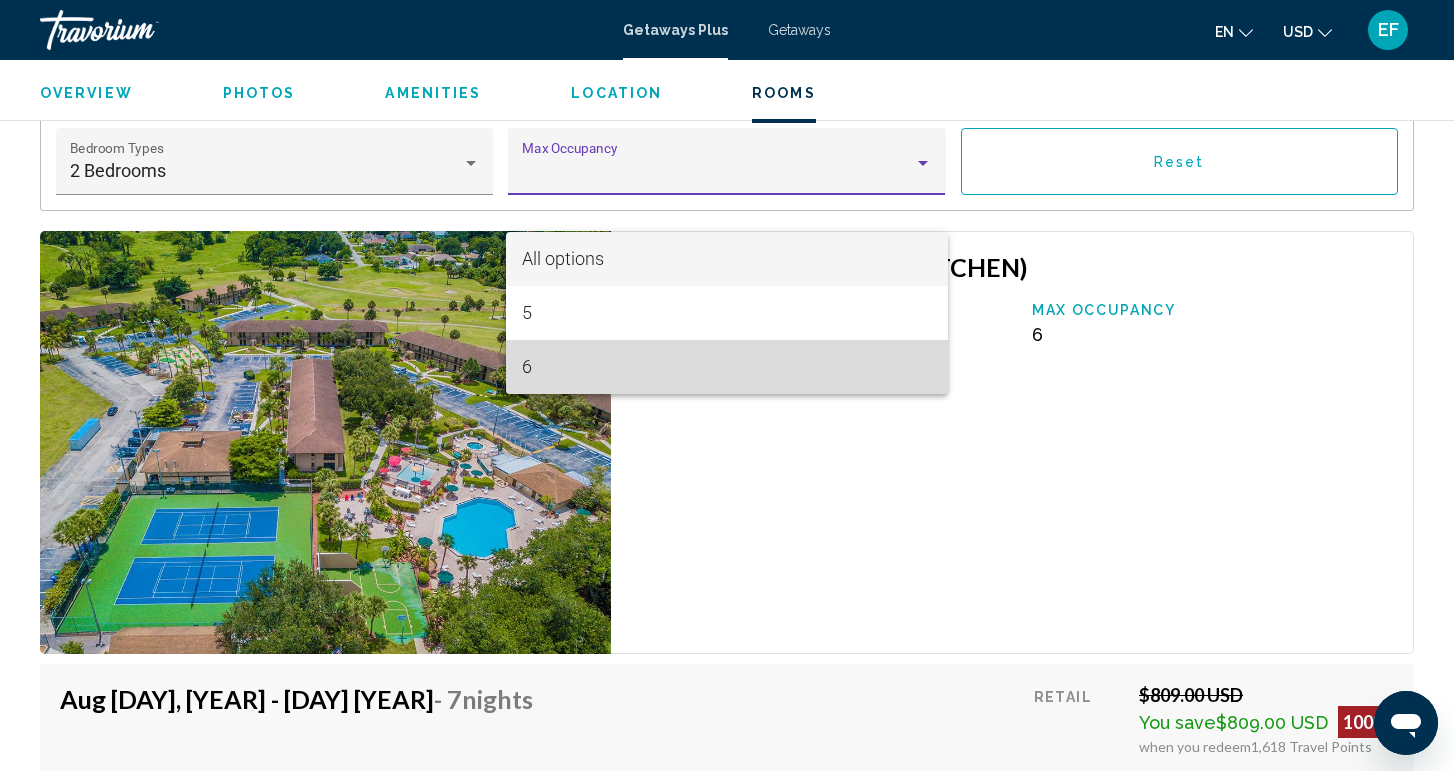 click on "6" at bounding box center (727, 367) 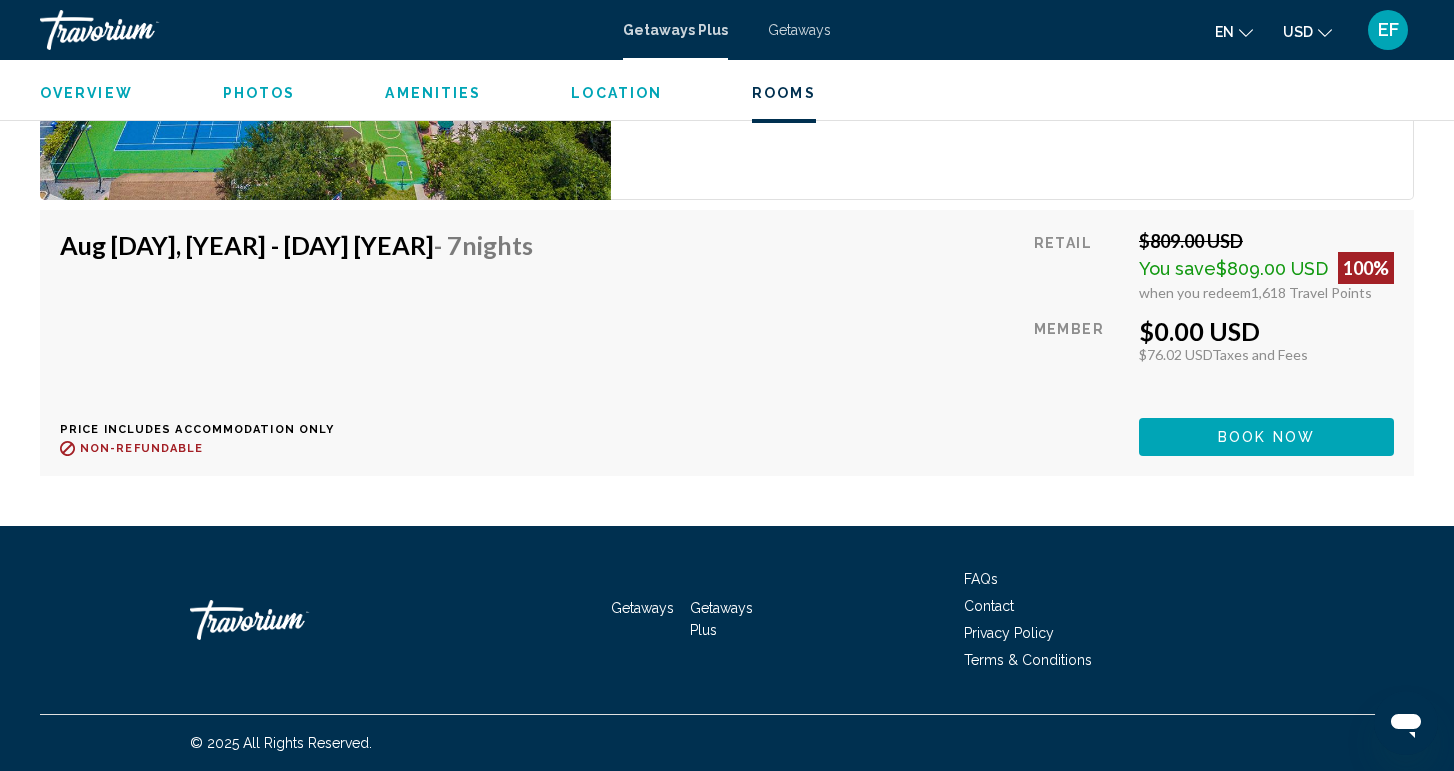 scroll, scrollTop: 3336, scrollLeft: 0, axis: vertical 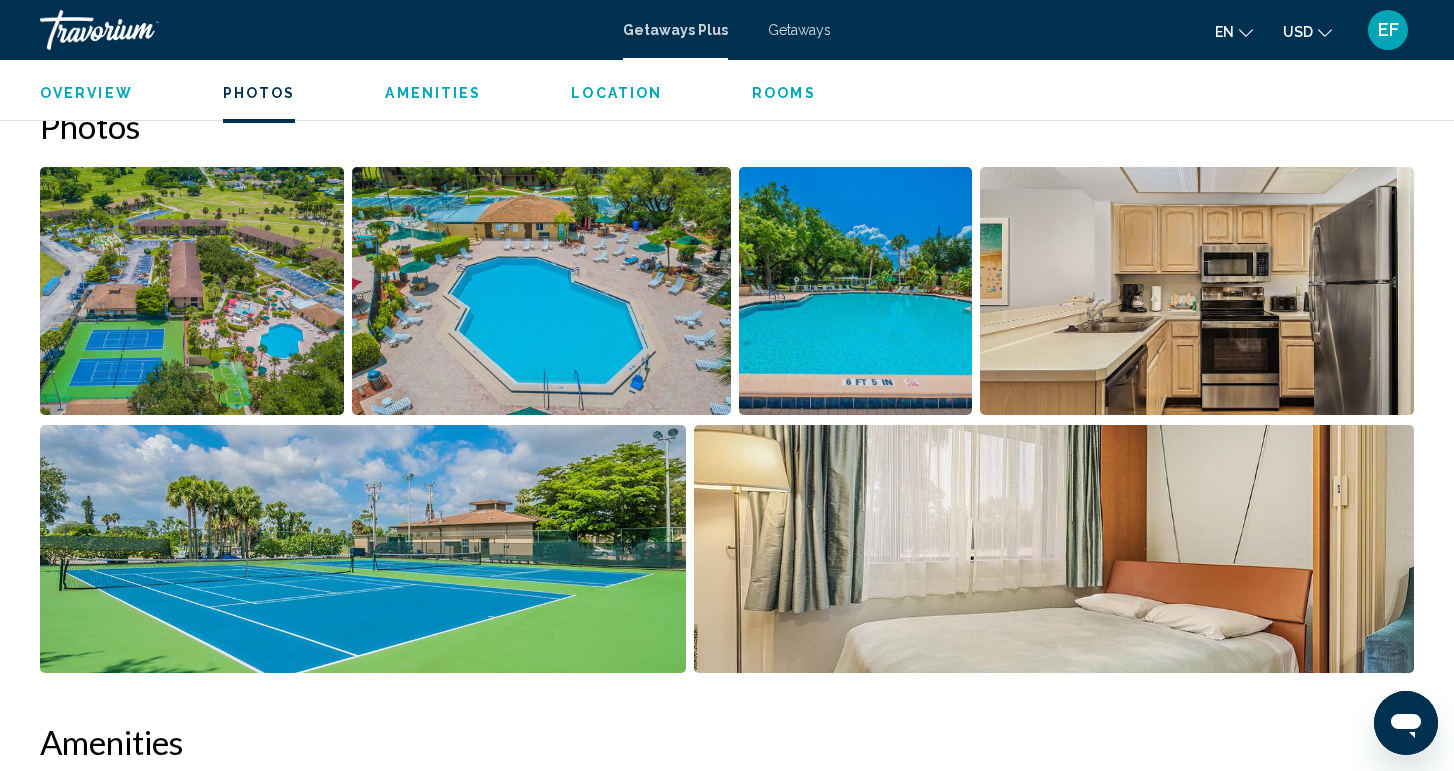 click at bounding box center (192, 291) 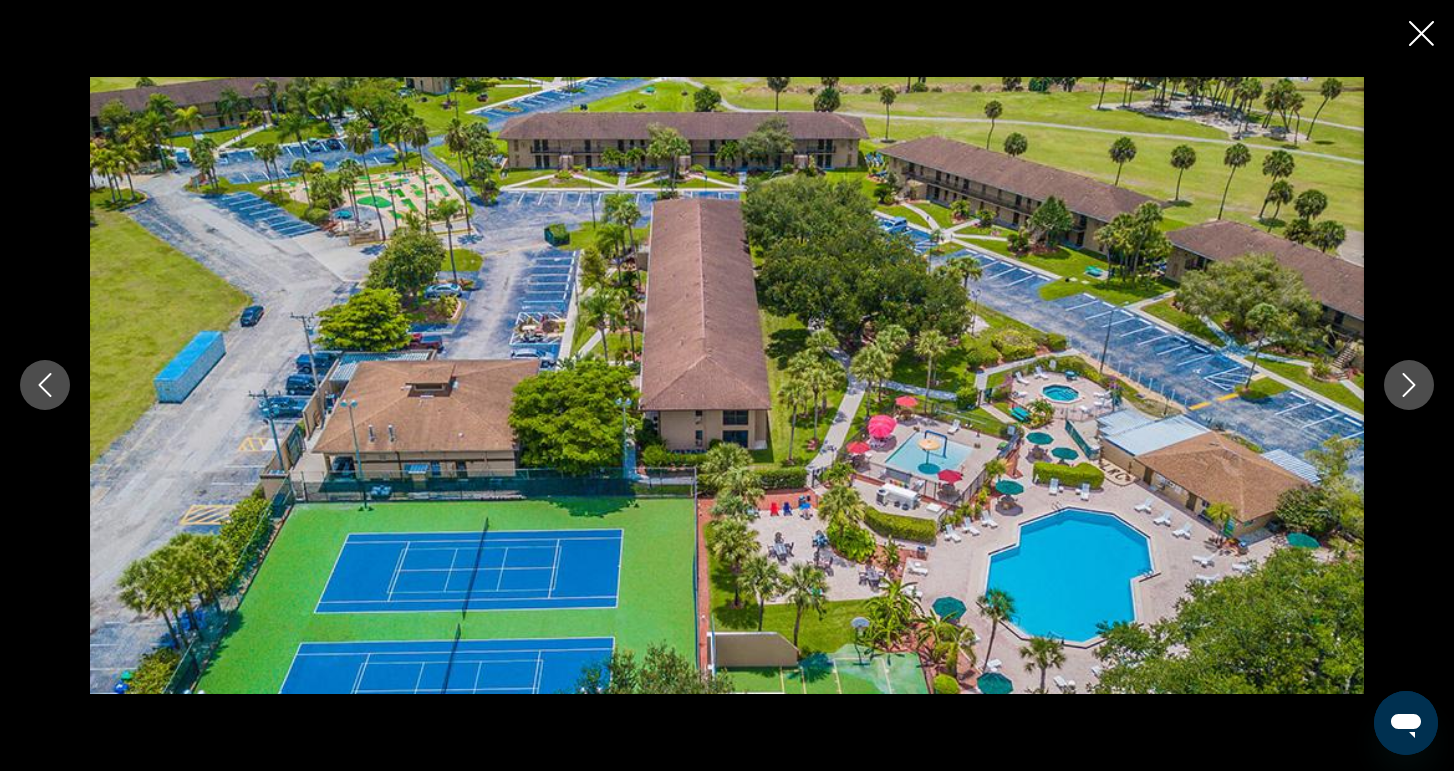 click at bounding box center (1409, 385) 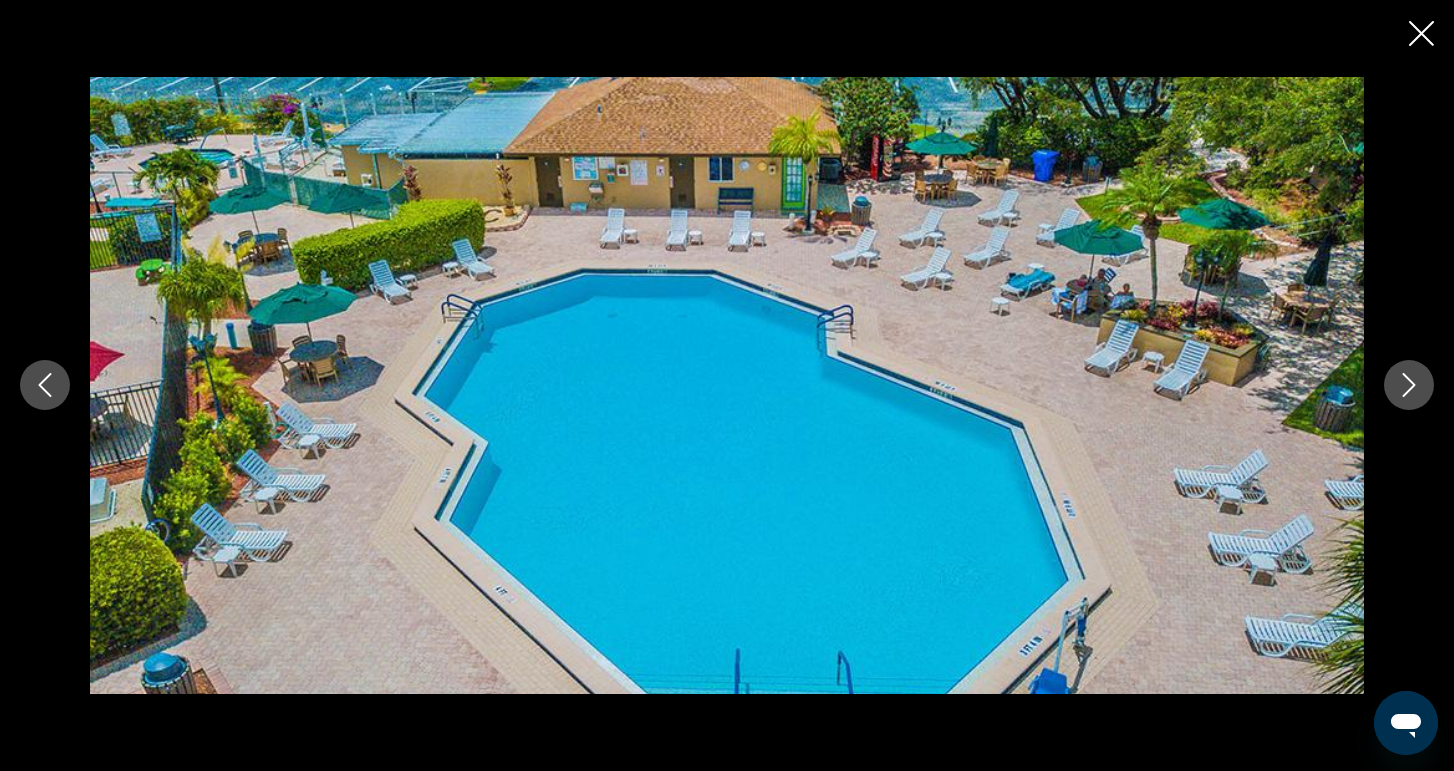 click at bounding box center (1409, 385) 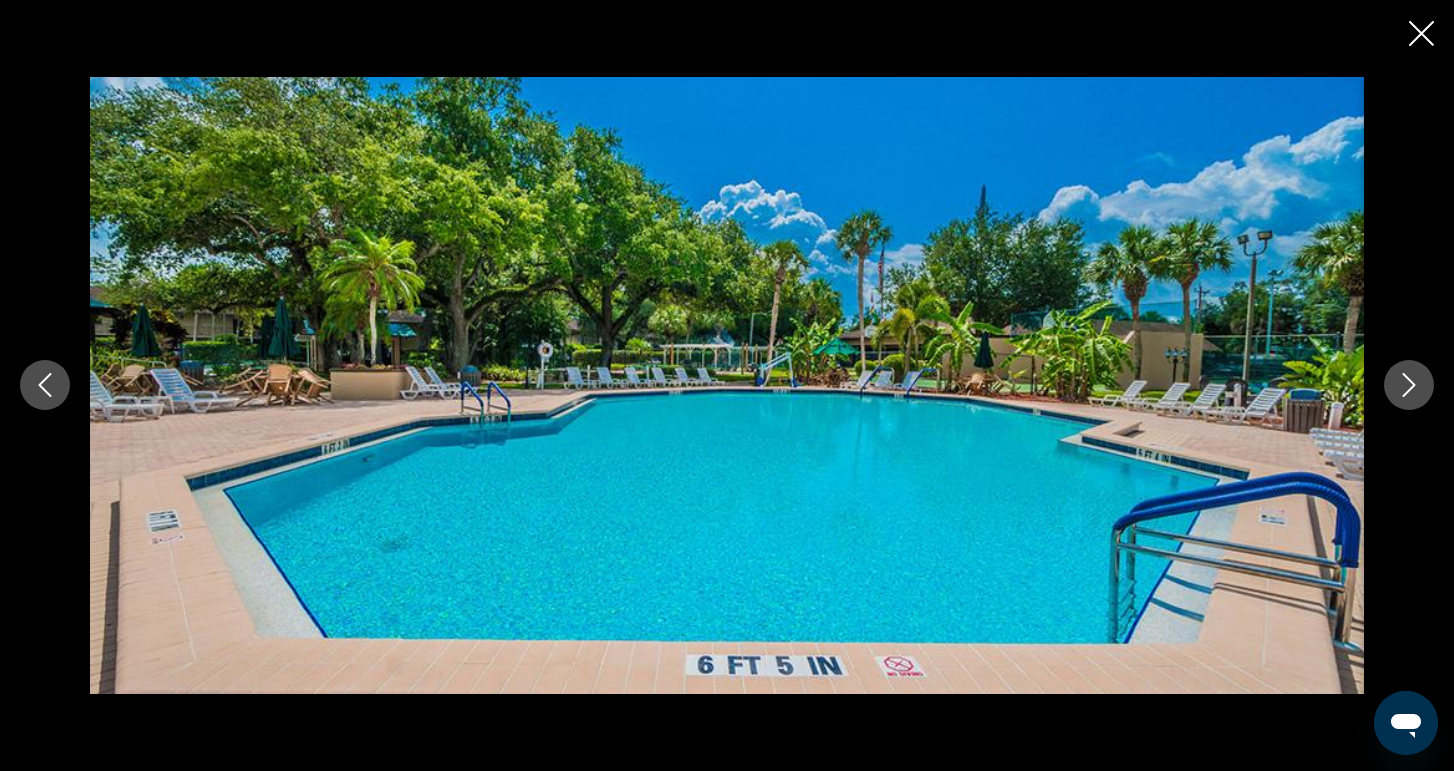 click at bounding box center [1409, 385] 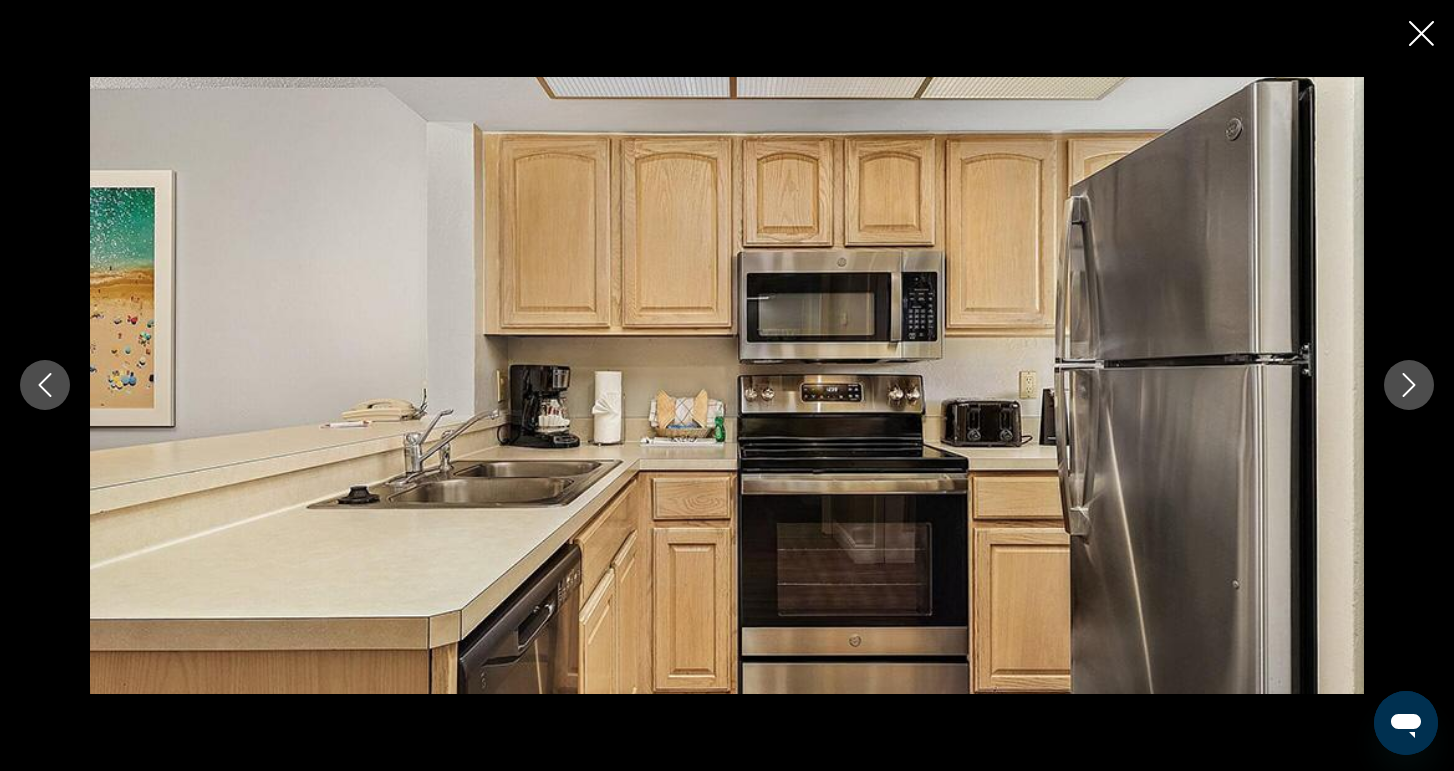 click at bounding box center [1409, 385] 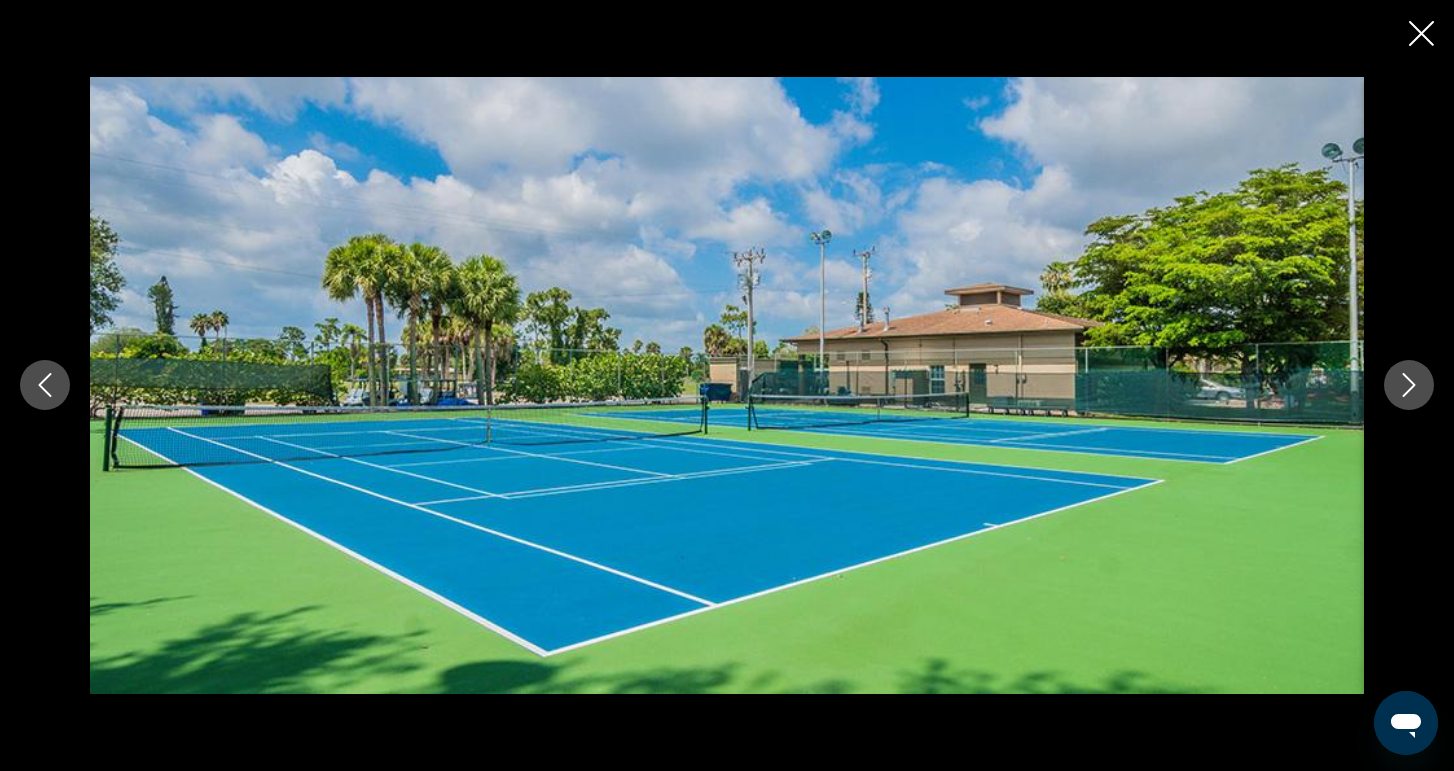 click at bounding box center [1409, 385] 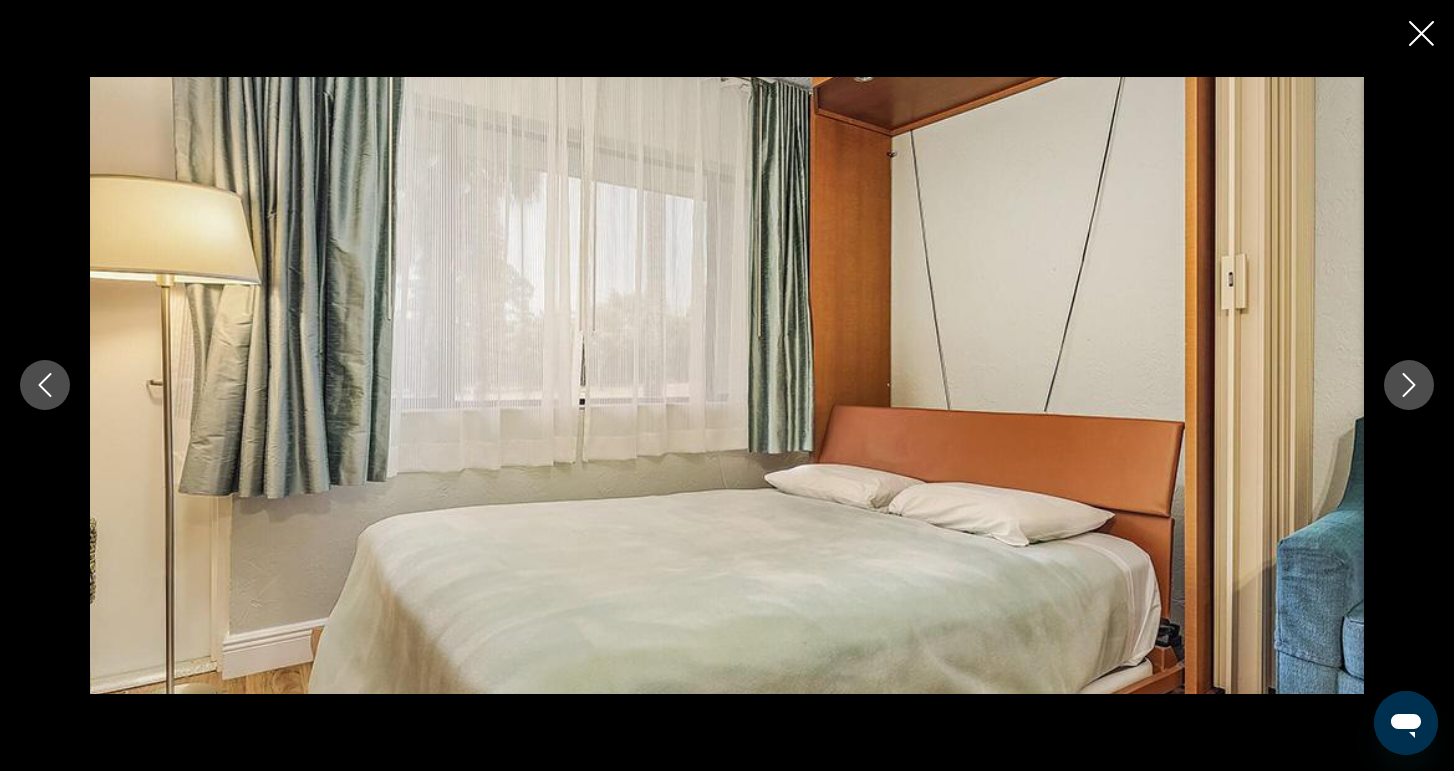 click at bounding box center (1409, 385) 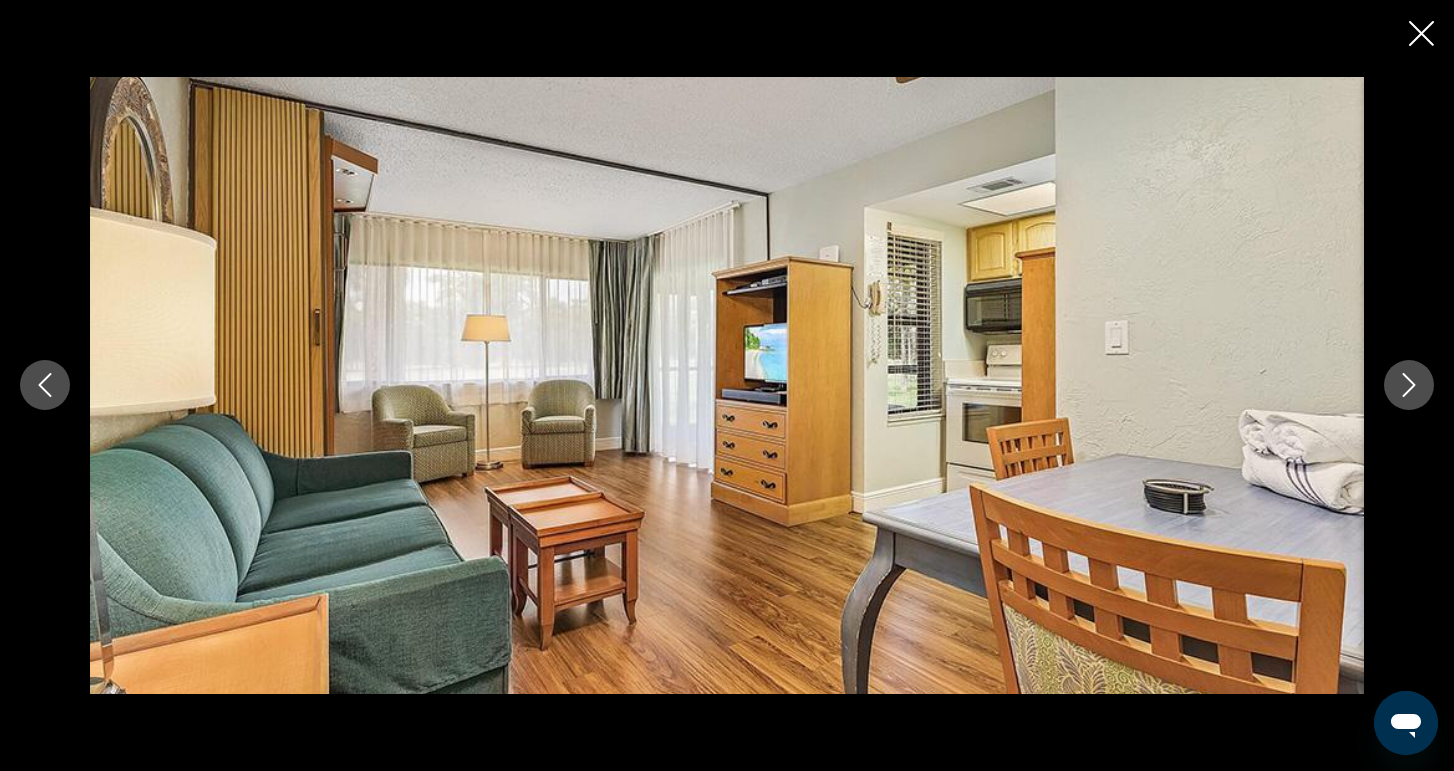 click at bounding box center (1409, 385) 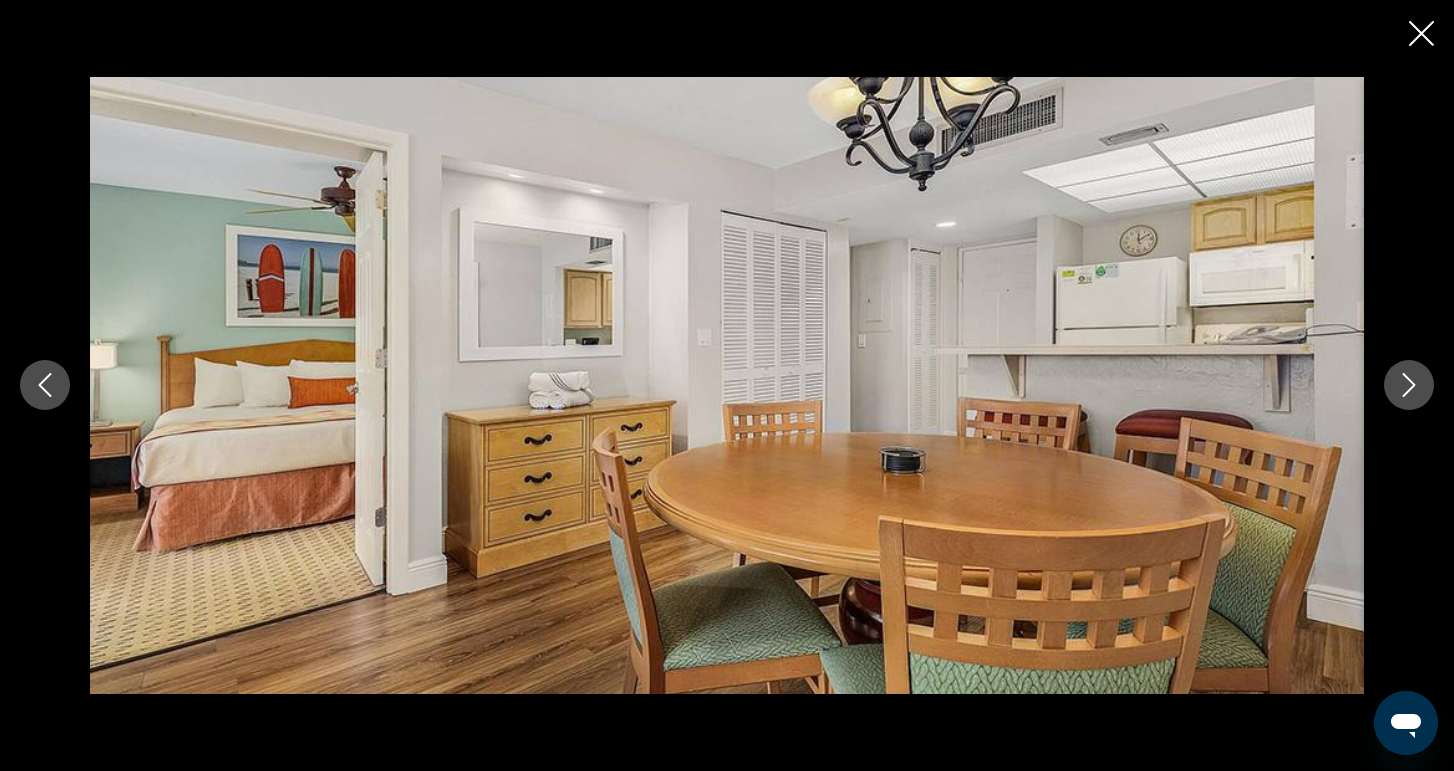click at bounding box center [1409, 385] 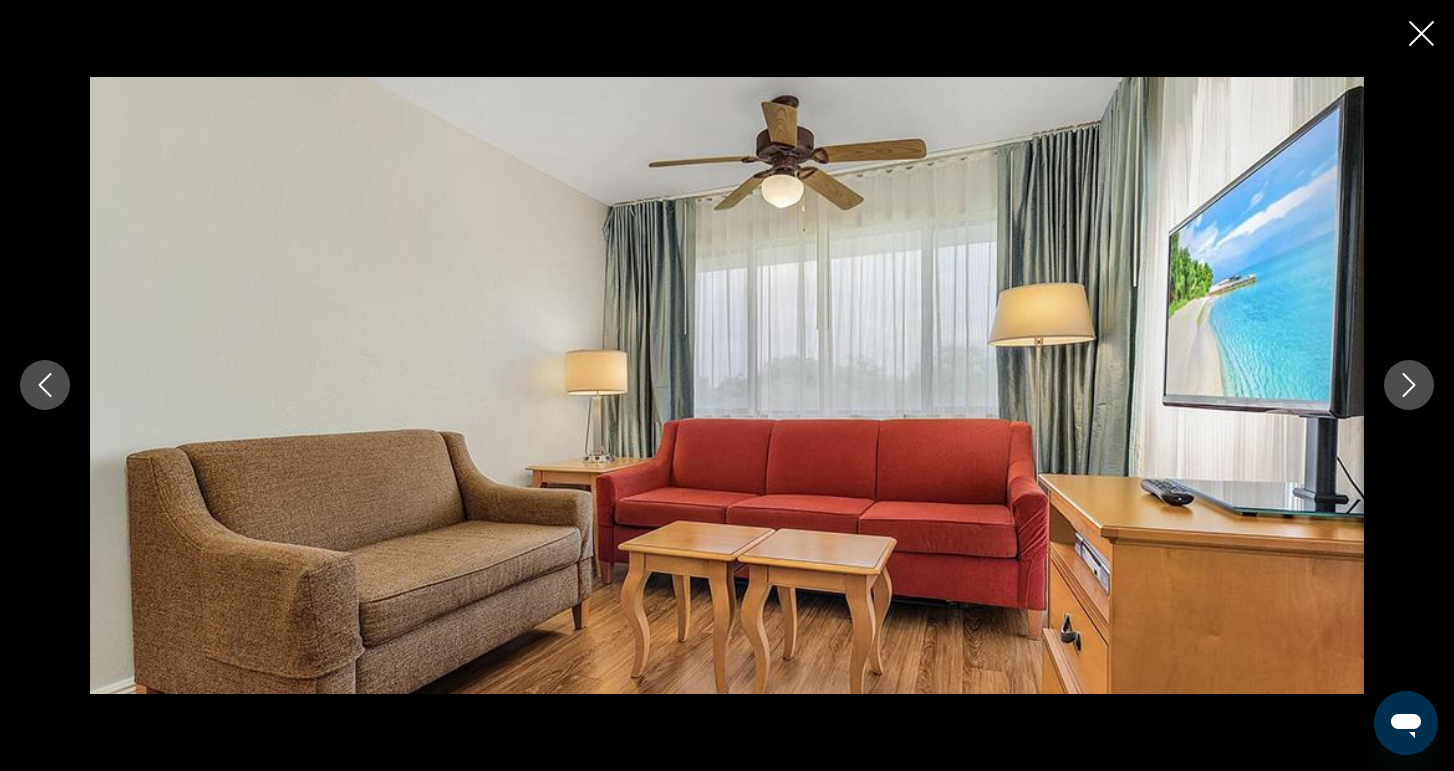 click at bounding box center (1409, 385) 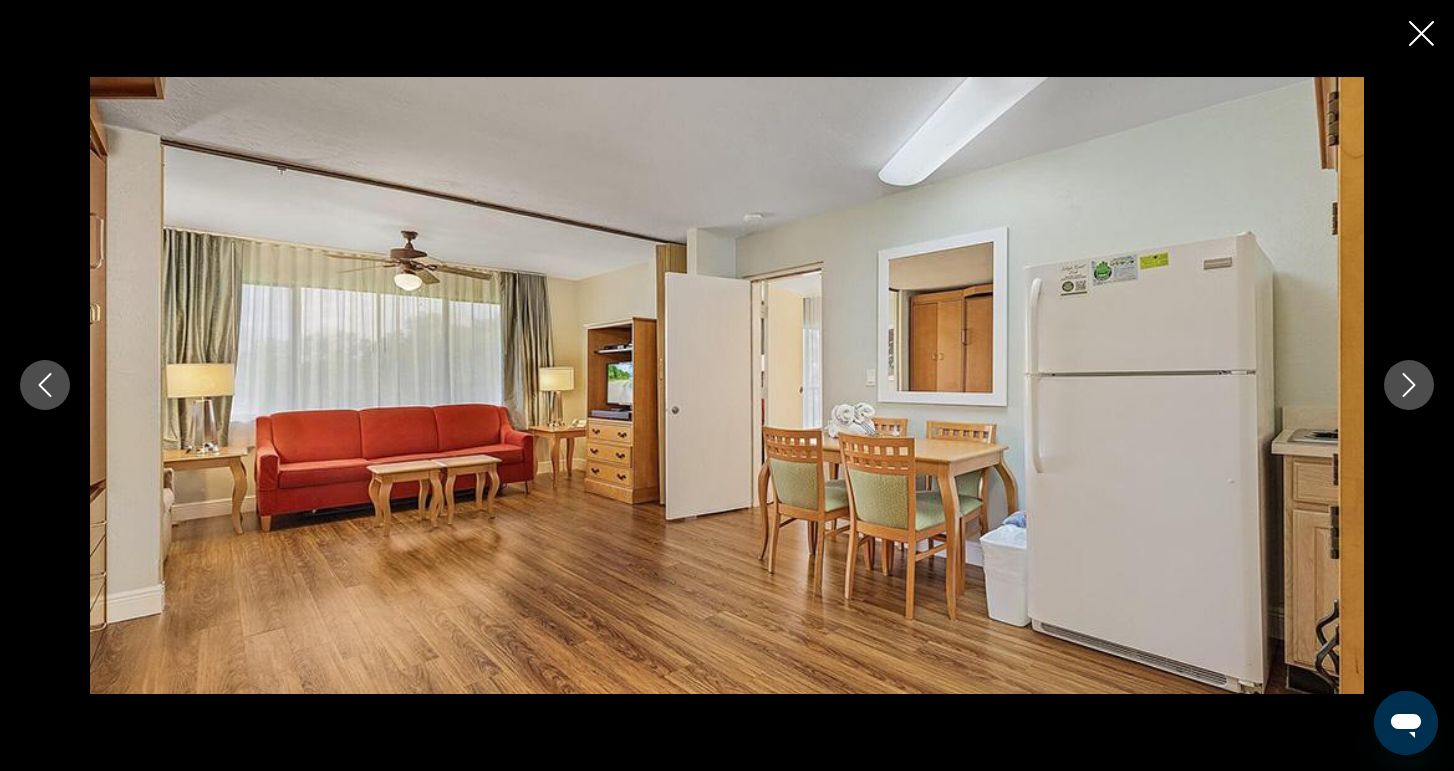 click at bounding box center (1409, 385) 